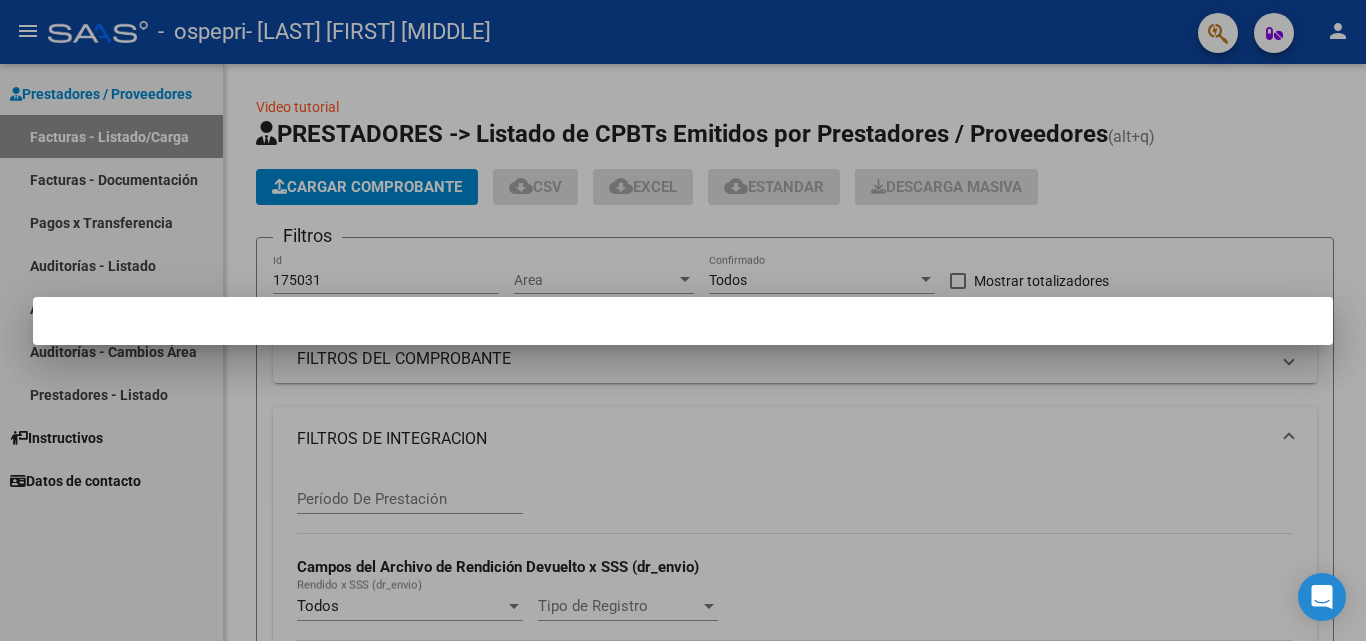 scroll, scrollTop: 0, scrollLeft: 0, axis: both 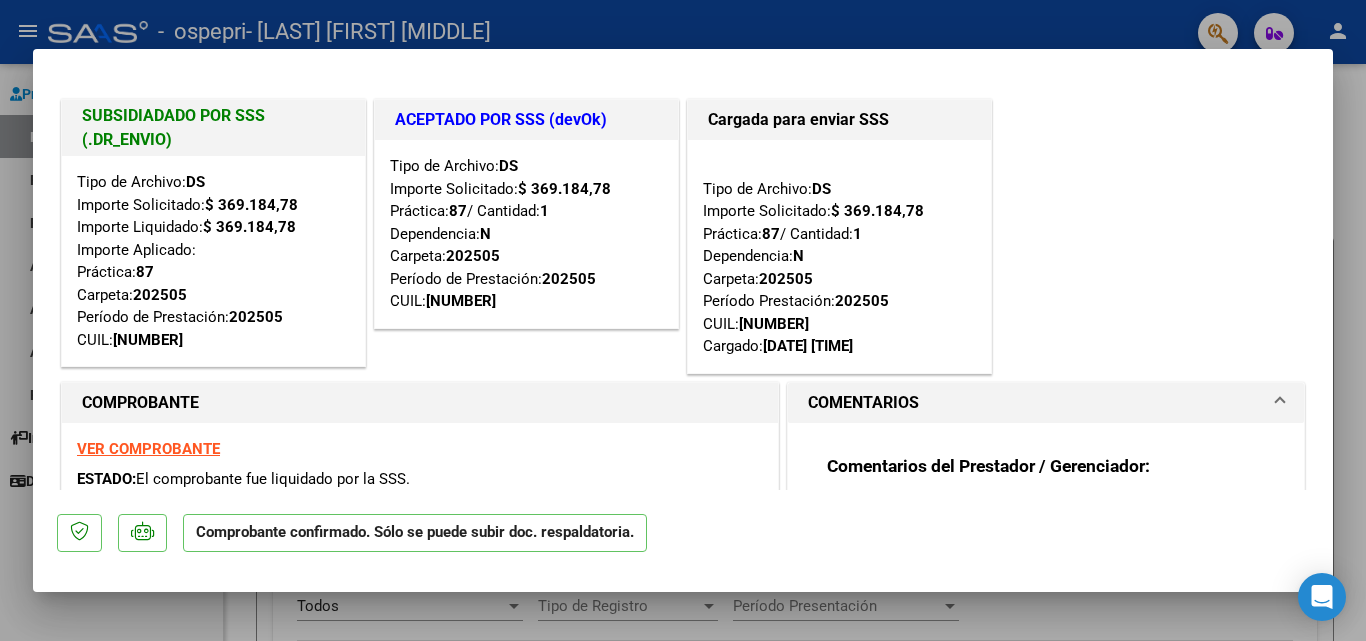 click at bounding box center [683, 320] 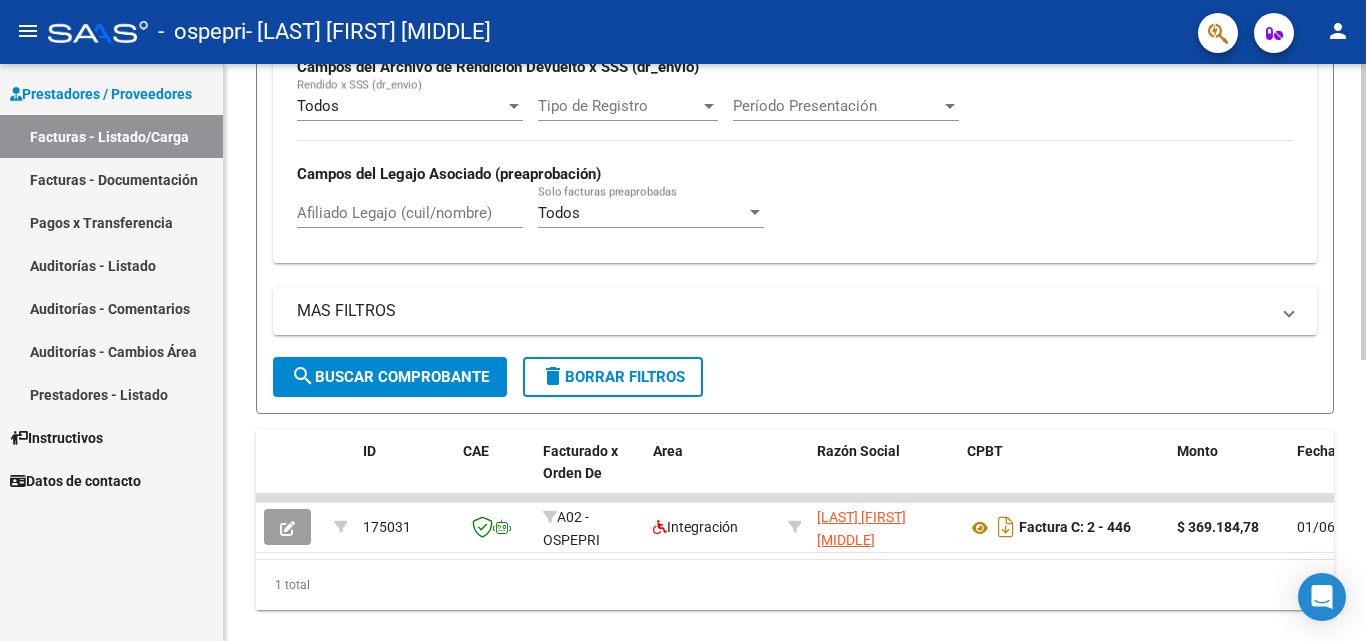 scroll, scrollTop: 549, scrollLeft: 0, axis: vertical 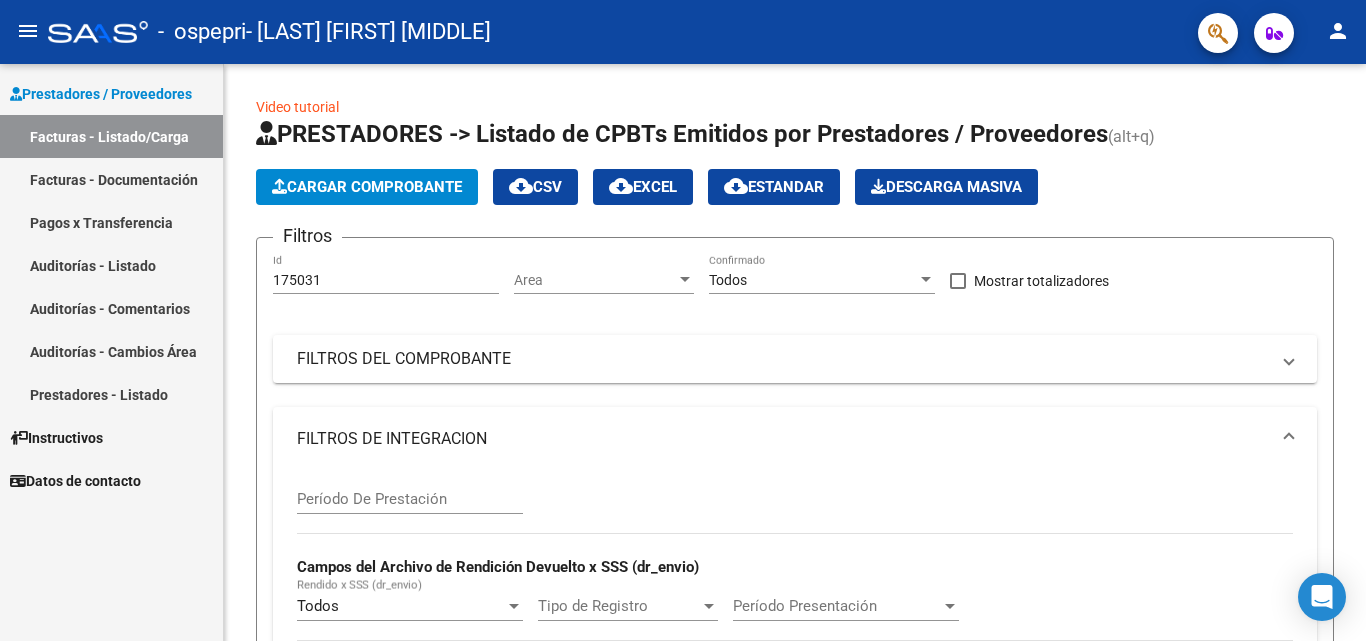 click on "Facturas - Documentación" at bounding box center [111, 179] 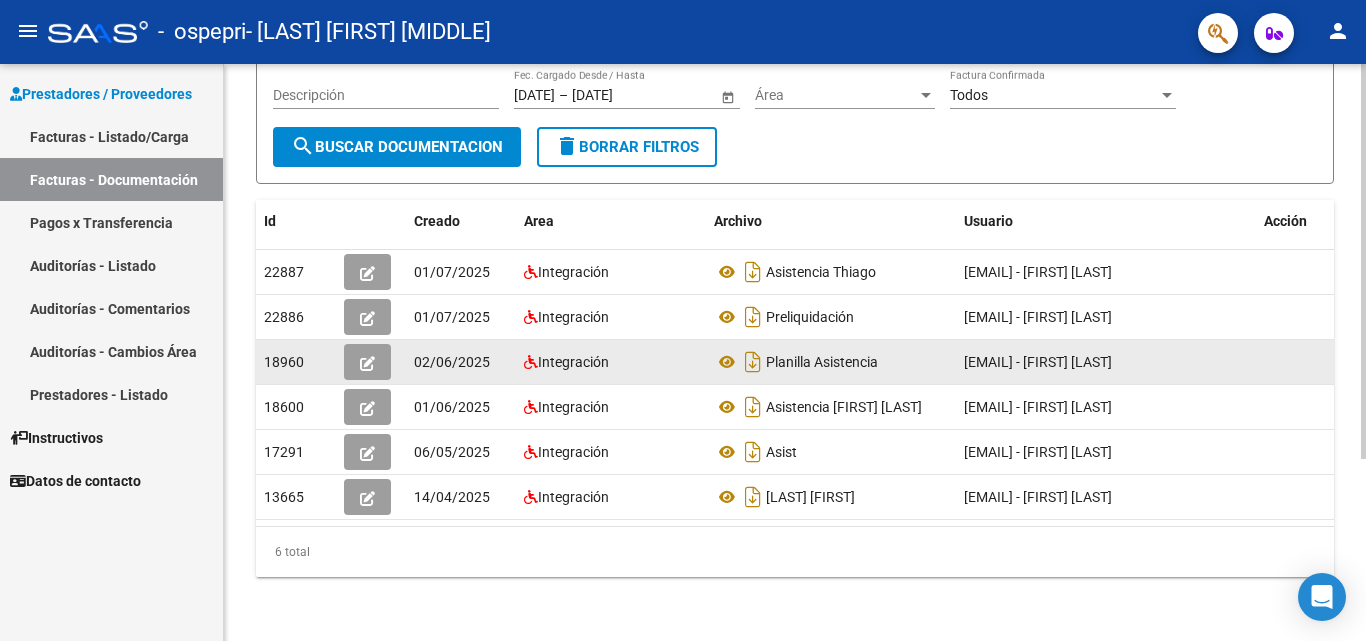 scroll, scrollTop: 266, scrollLeft: 0, axis: vertical 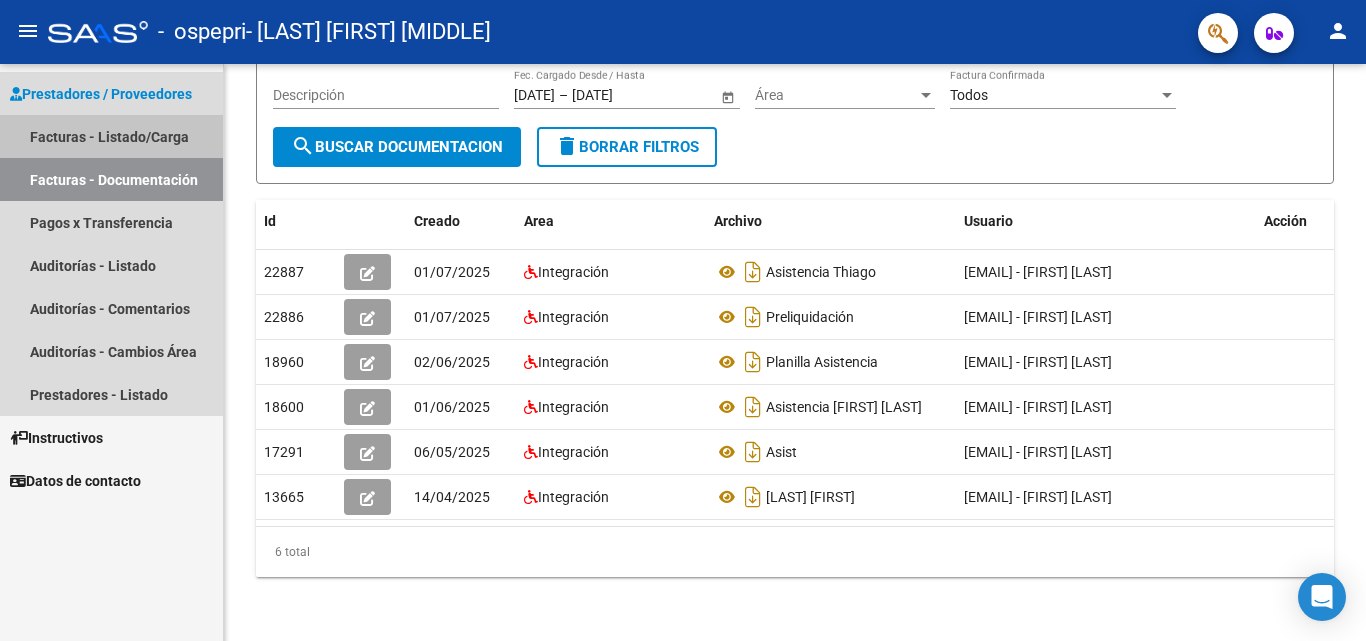 click on "Facturas - Listado/Carga" at bounding box center [111, 136] 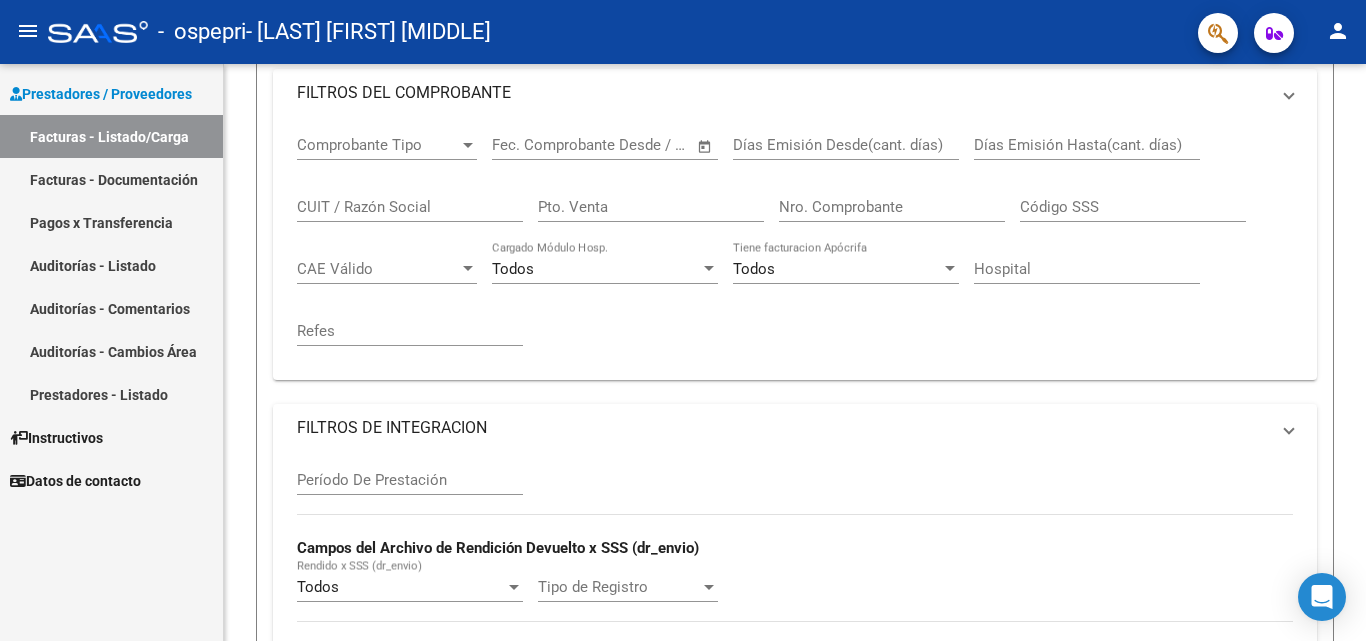 scroll, scrollTop: 0, scrollLeft: 0, axis: both 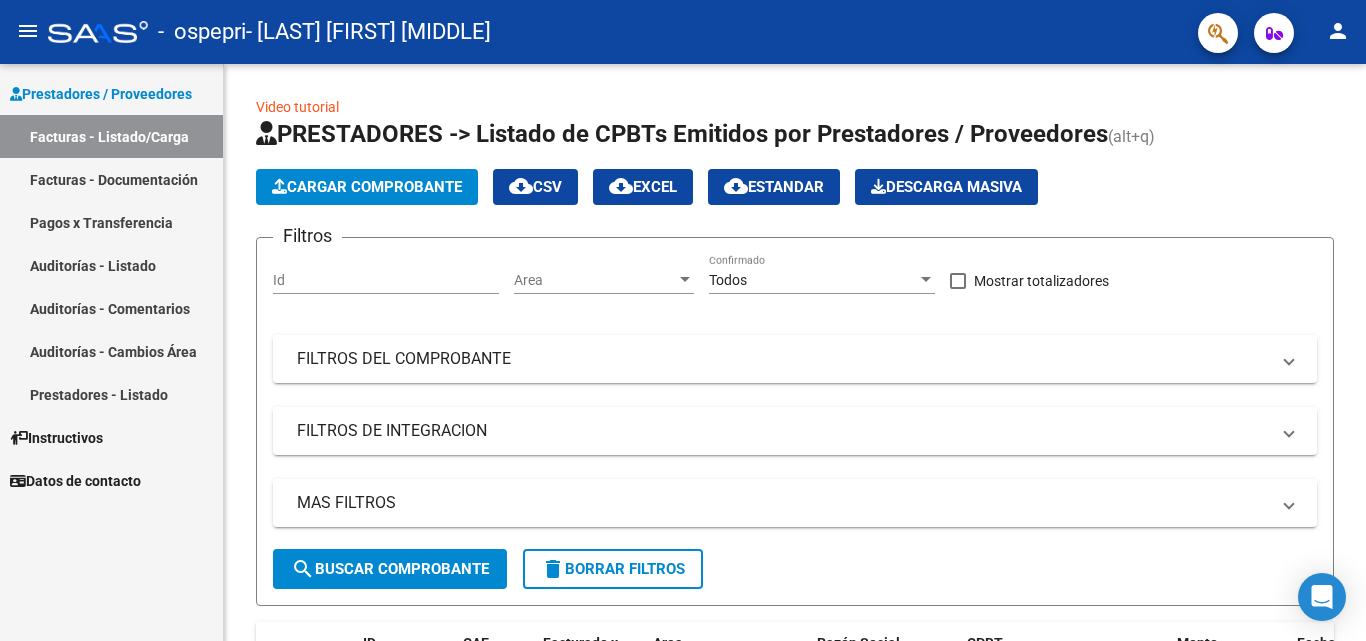 click on "Instructivos" at bounding box center [56, 438] 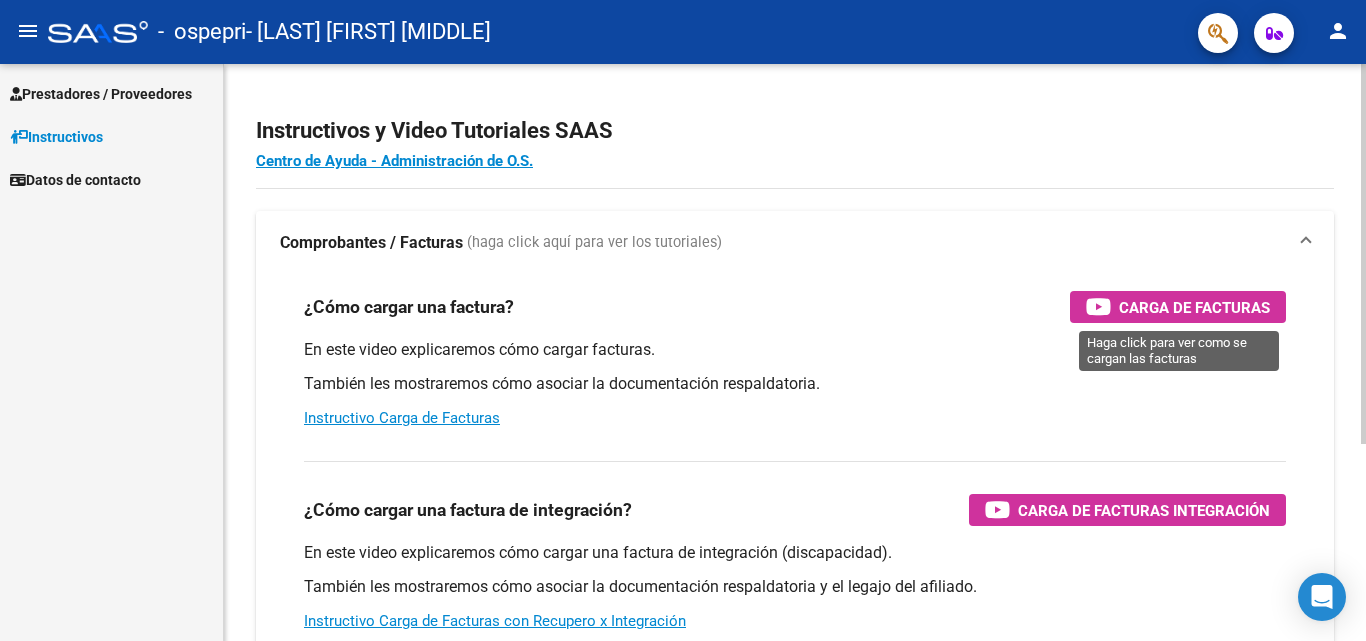 click on "Carga de Facturas" at bounding box center (1194, 307) 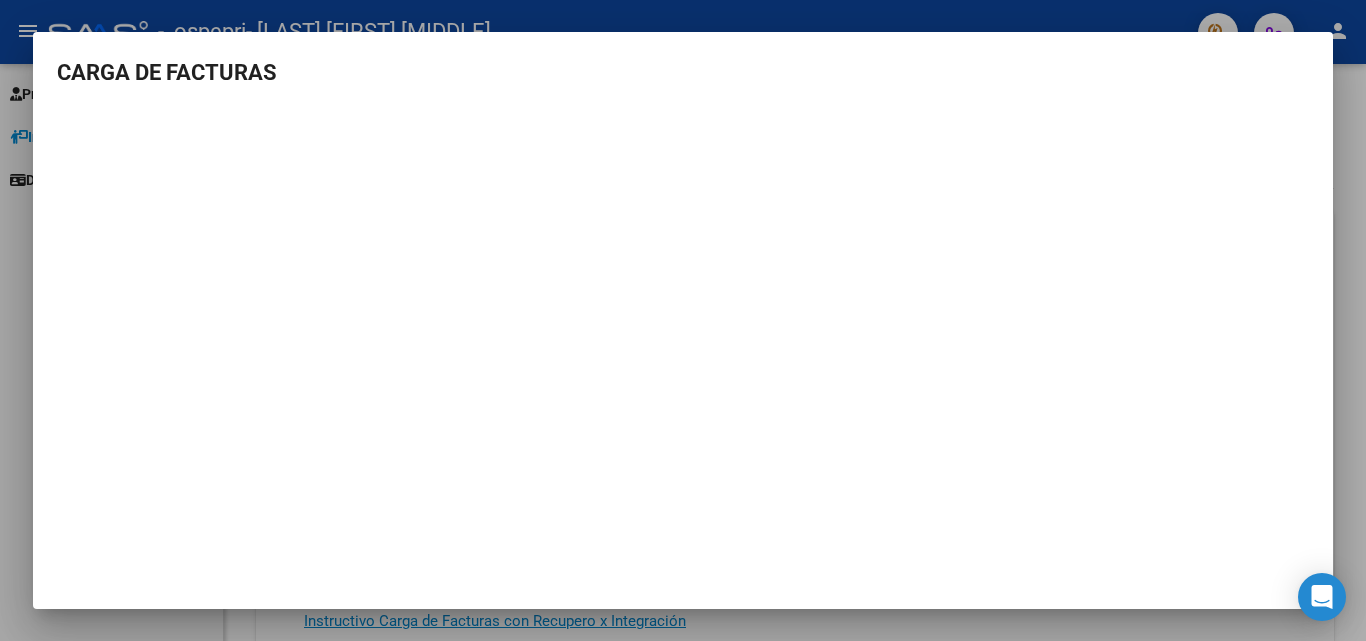 click on "CARGA DE FACTURAS" at bounding box center [683, 320] 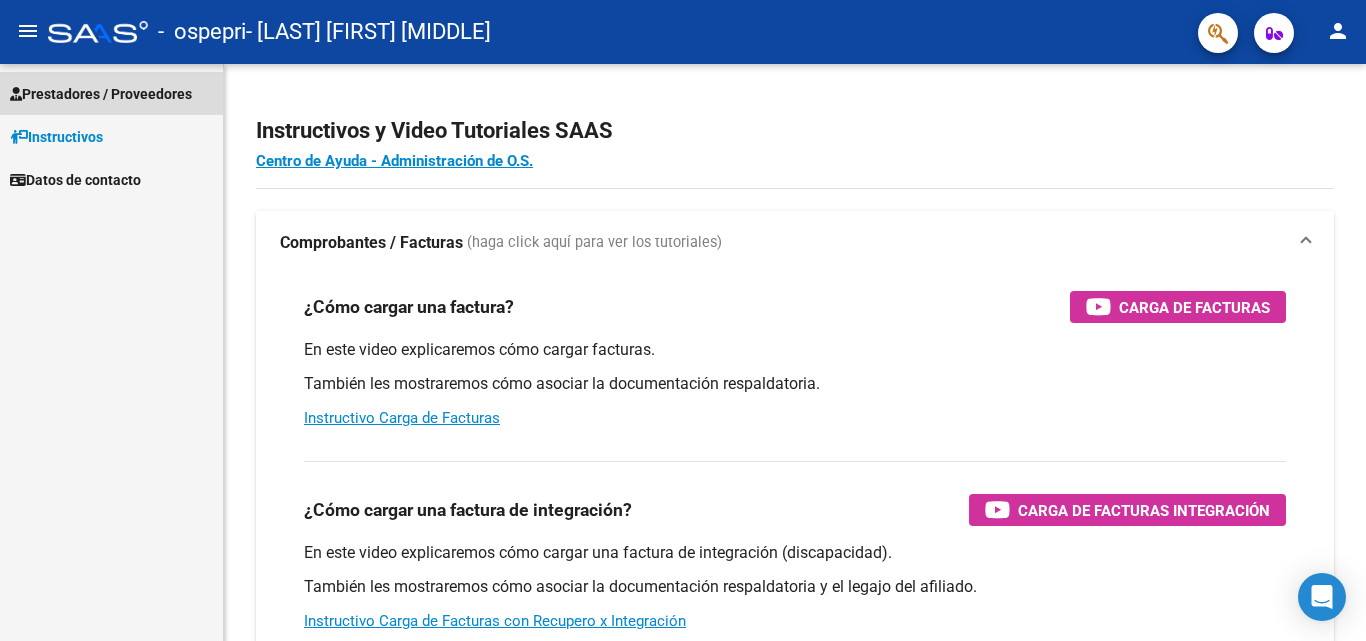 click on "Prestadores / Proveedores" at bounding box center [101, 94] 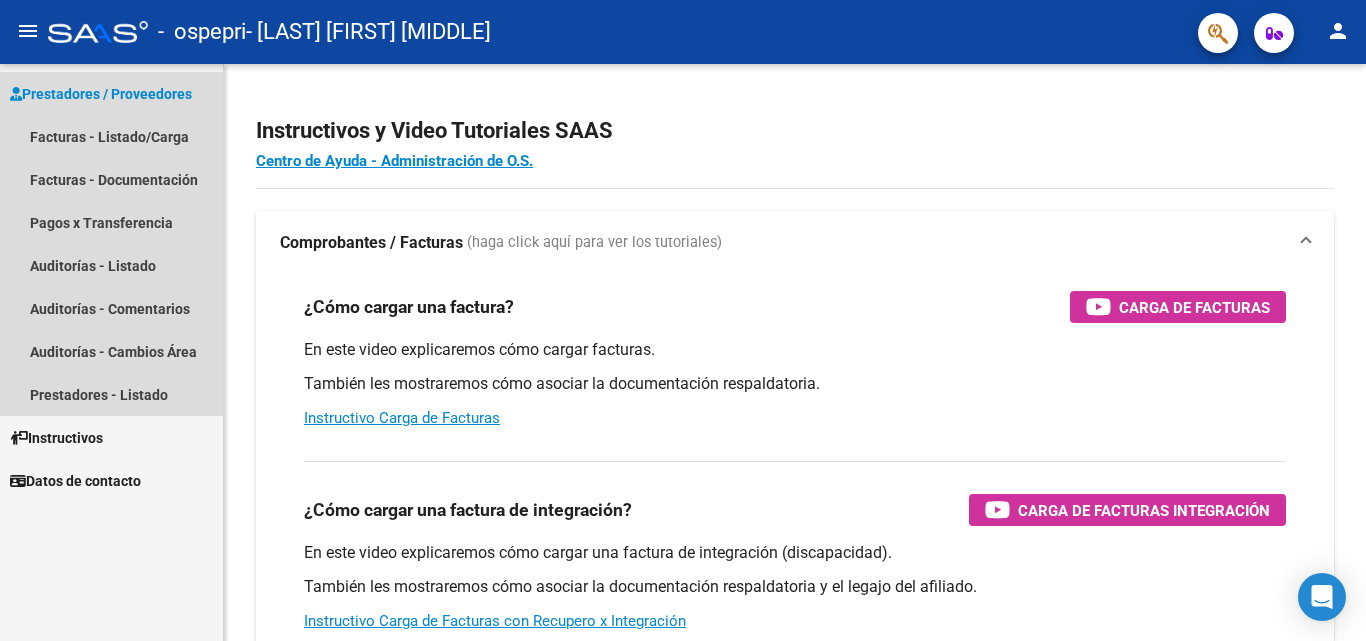 click on "Prestadores / Proveedores" at bounding box center [101, 94] 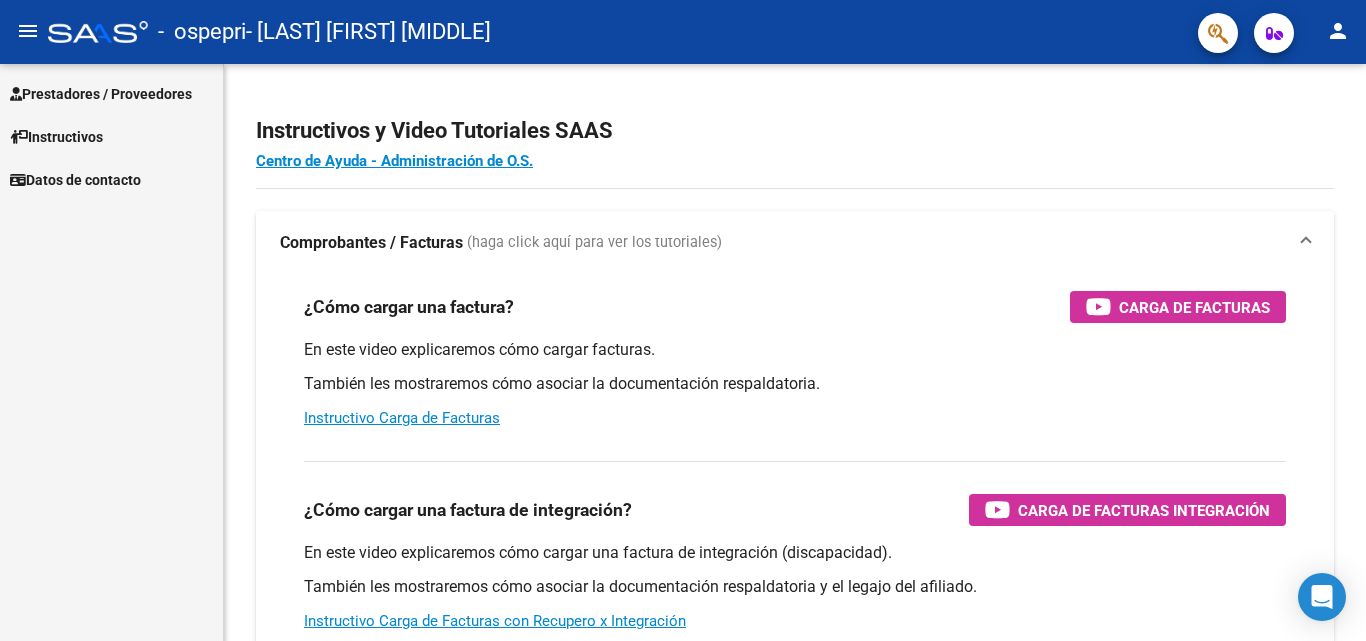 click on "Prestadores / Proveedores" at bounding box center (101, 94) 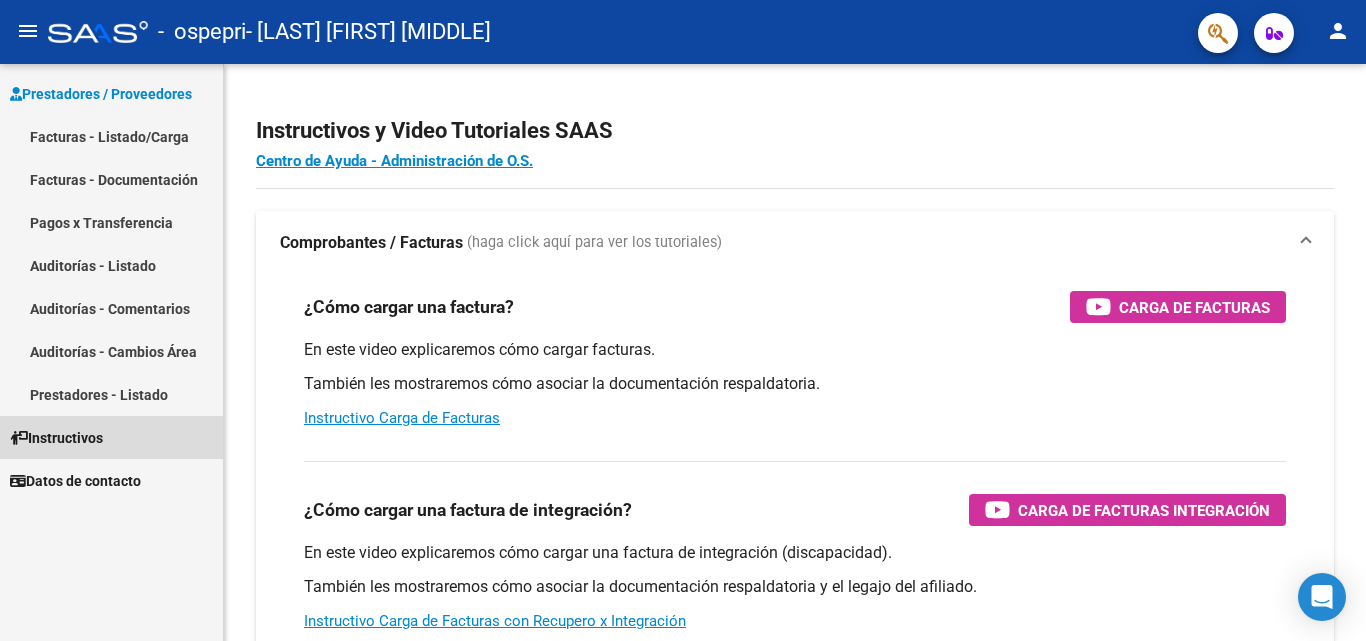 click on "Instructivos" at bounding box center (56, 438) 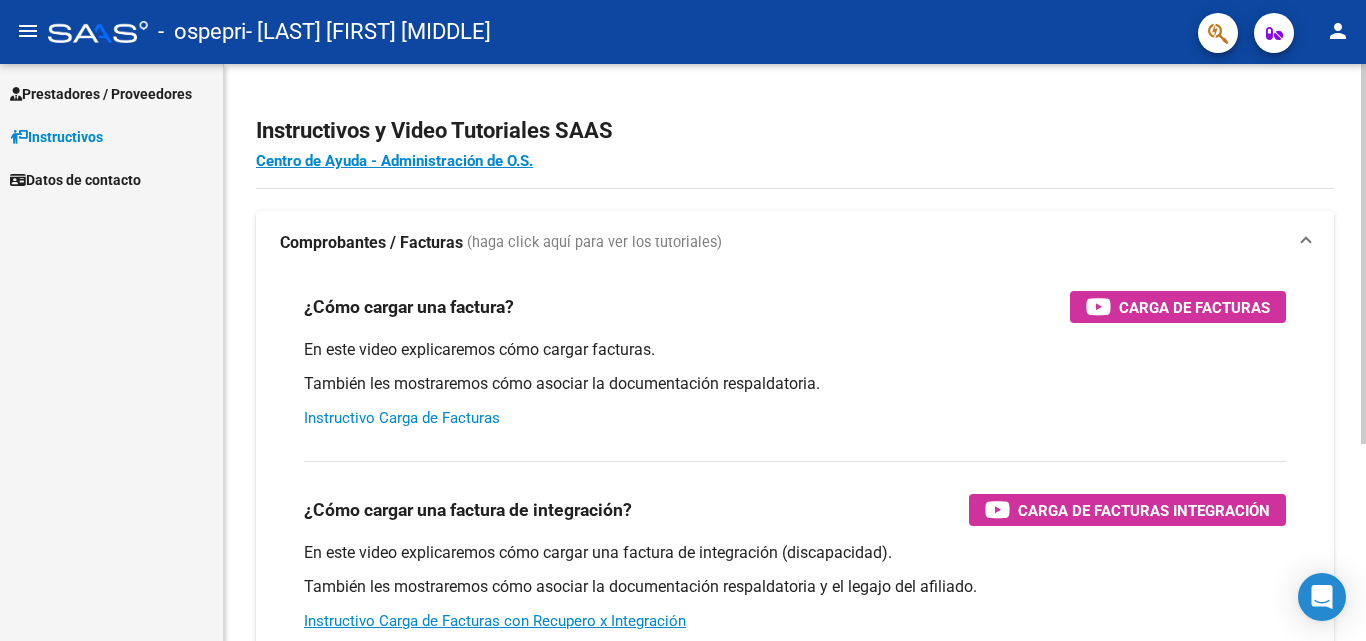 click on "Instructivo Carga de Facturas" at bounding box center [402, 418] 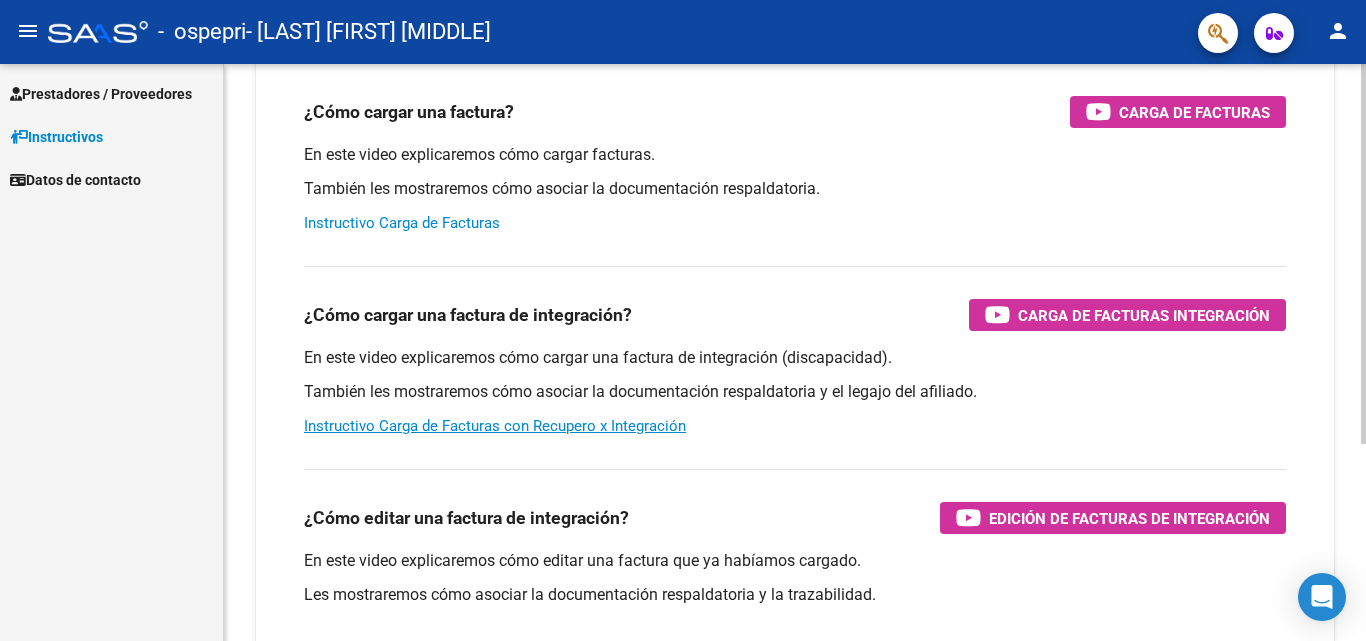 scroll, scrollTop: 200, scrollLeft: 0, axis: vertical 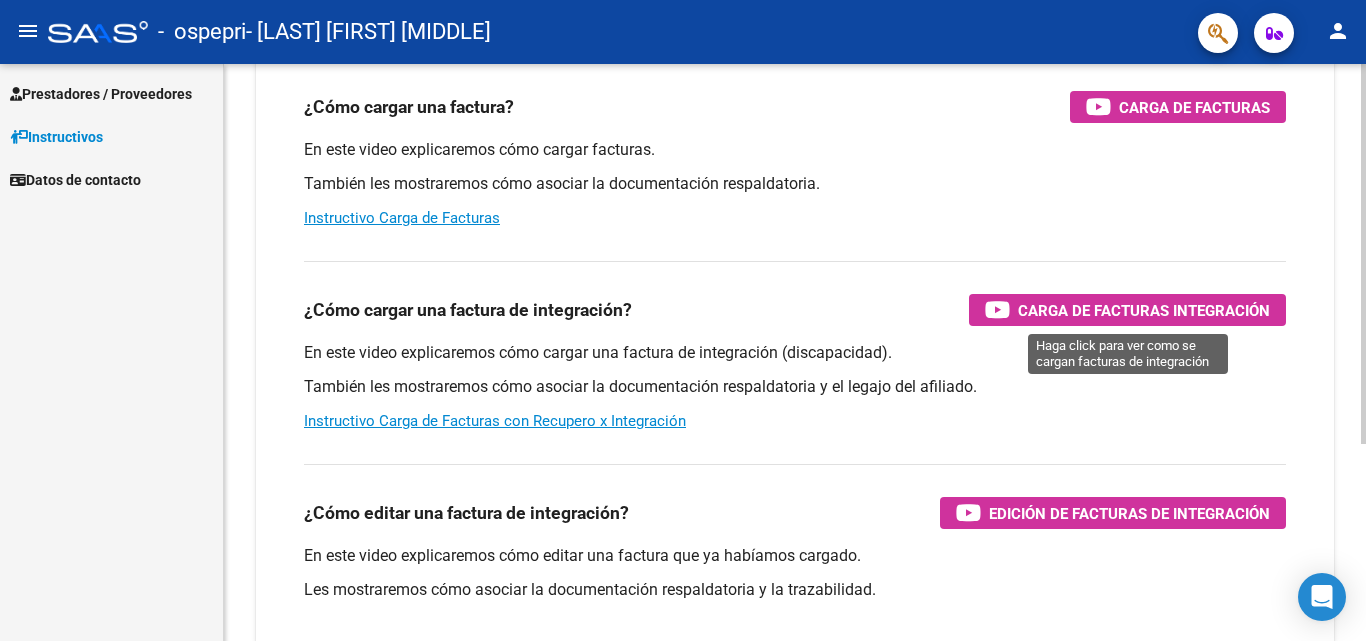 click on "Carga de Facturas Integración" at bounding box center (1144, 310) 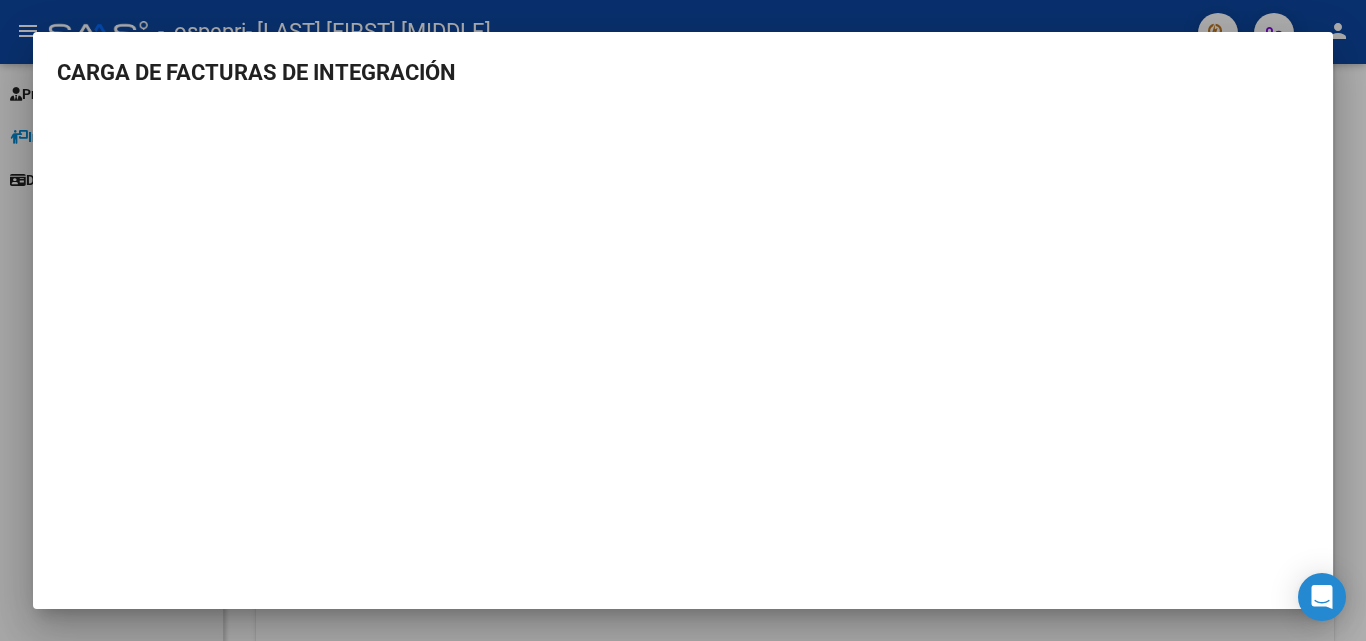 click at bounding box center [683, 320] 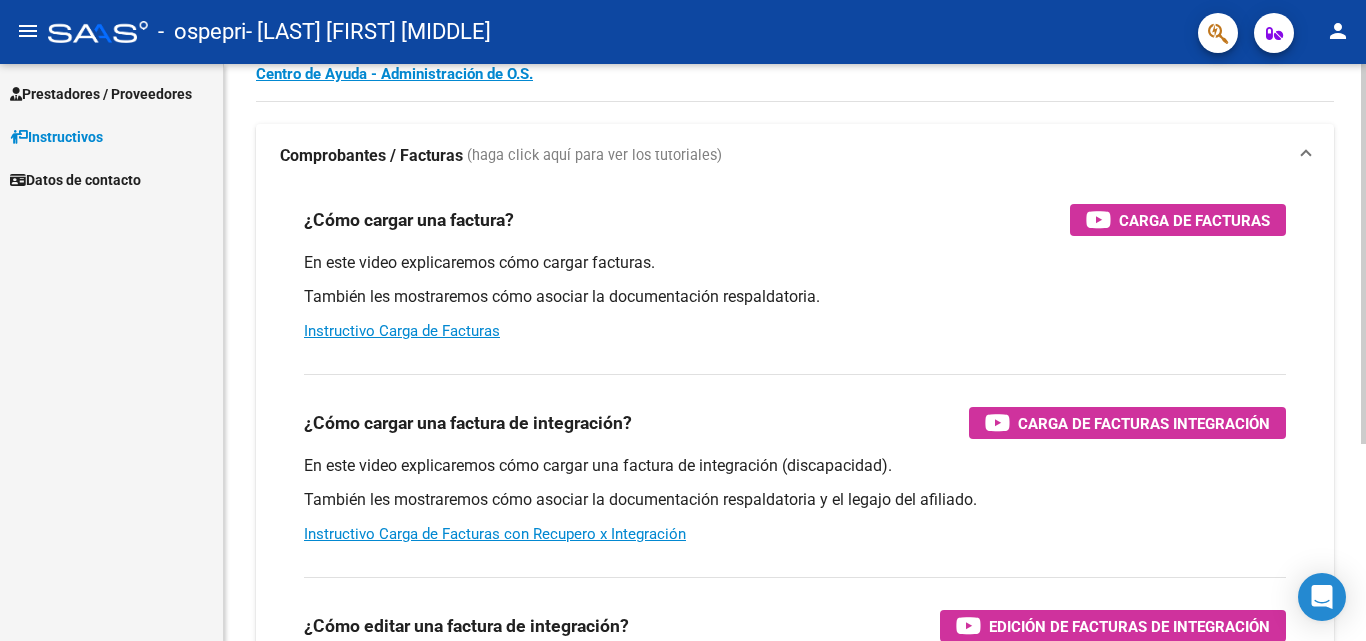 scroll, scrollTop: 0, scrollLeft: 0, axis: both 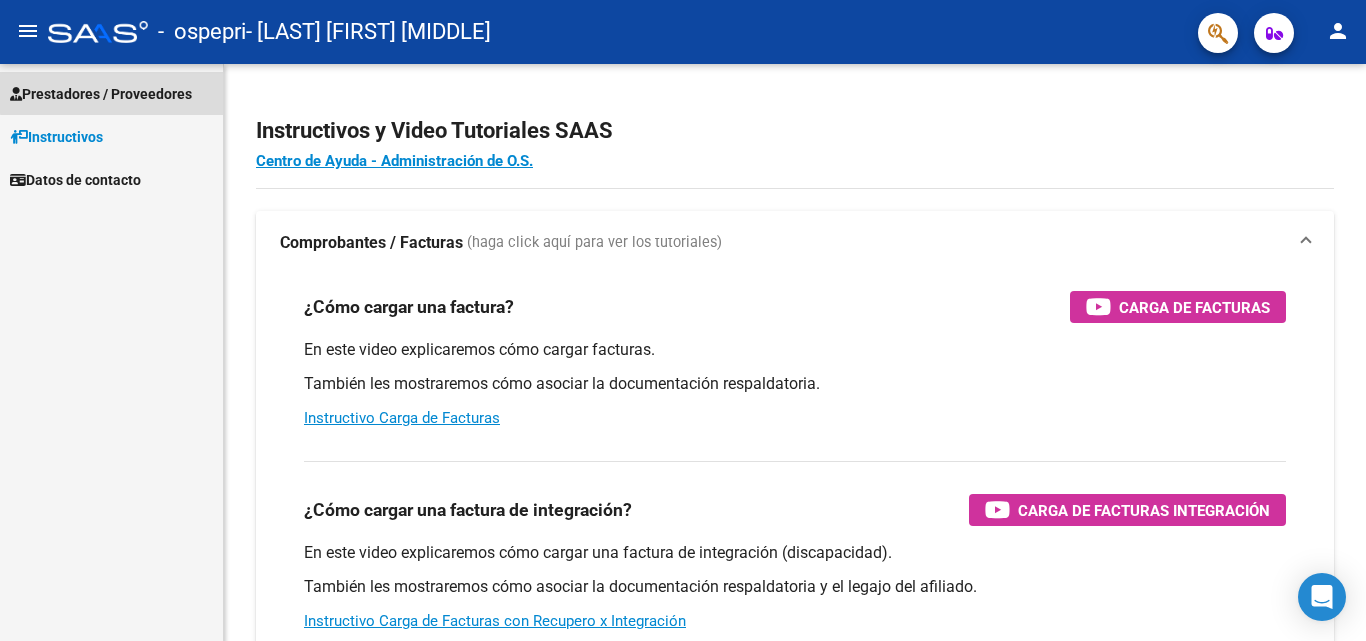 click on "Prestadores / Proveedores" at bounding box center (101, 94) 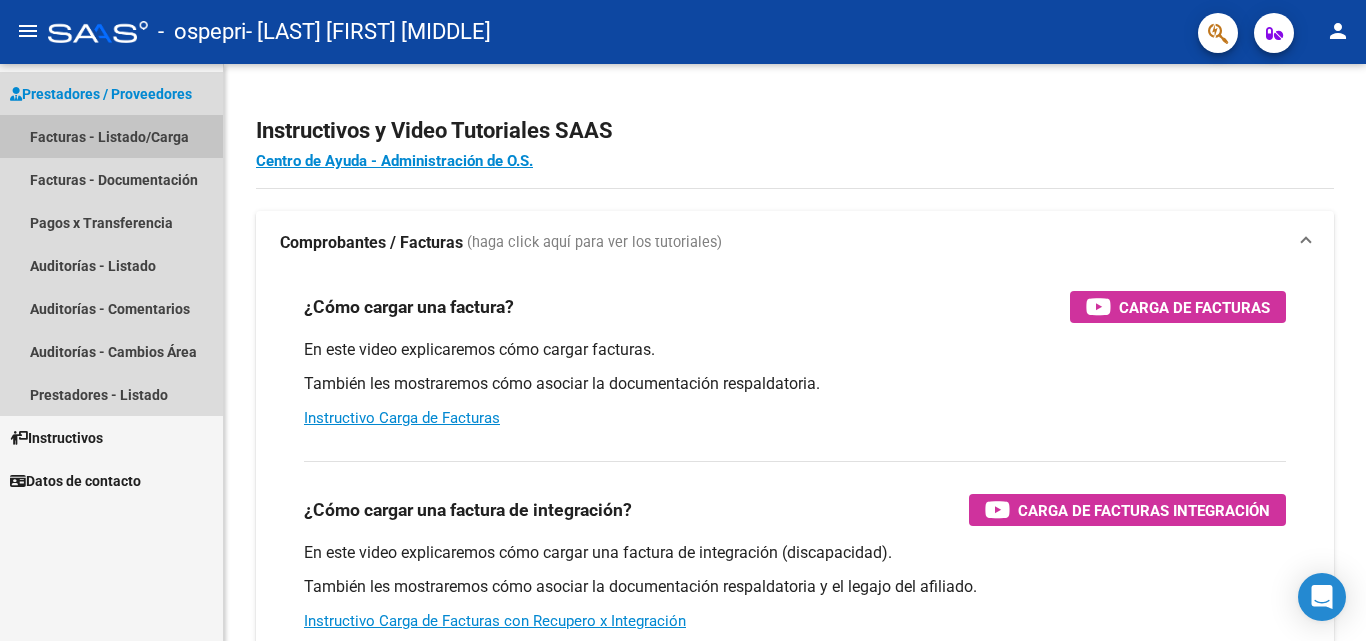 click on "Facturas - Listado/Carga" at bounding box center (111, 136) 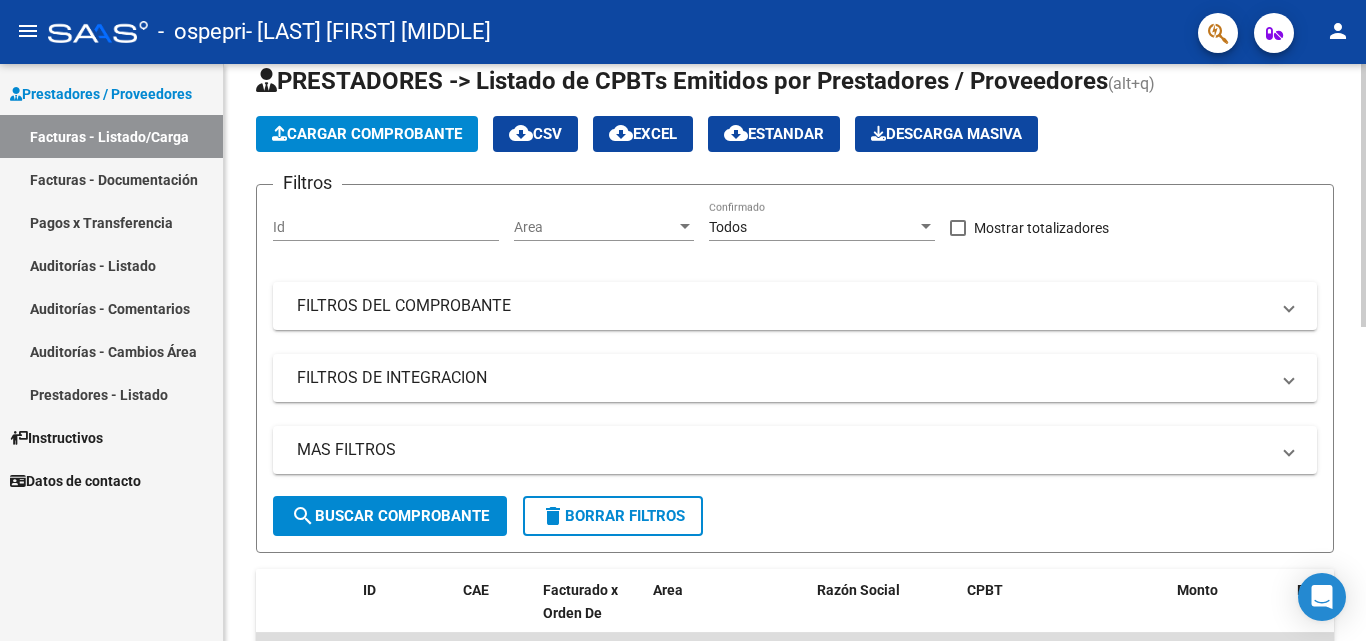 scroll, scrollTop: 0, scrollLeft: 0, axis: both 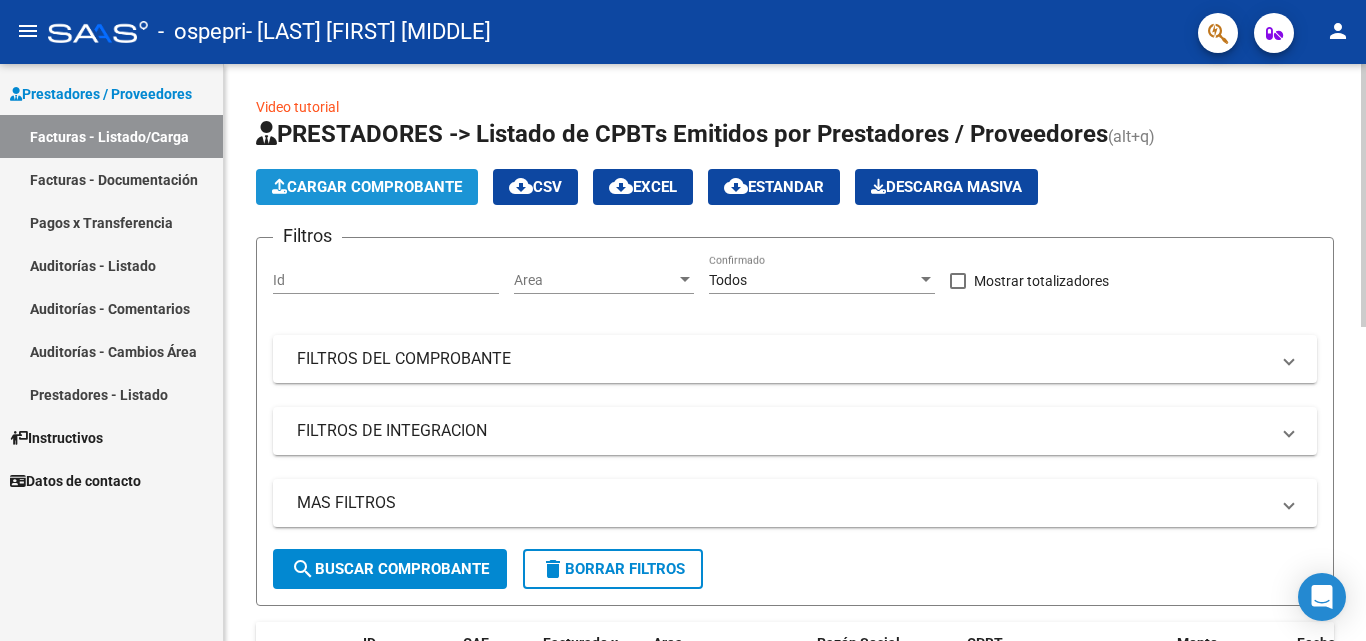 click on "Cargar Comprobante" 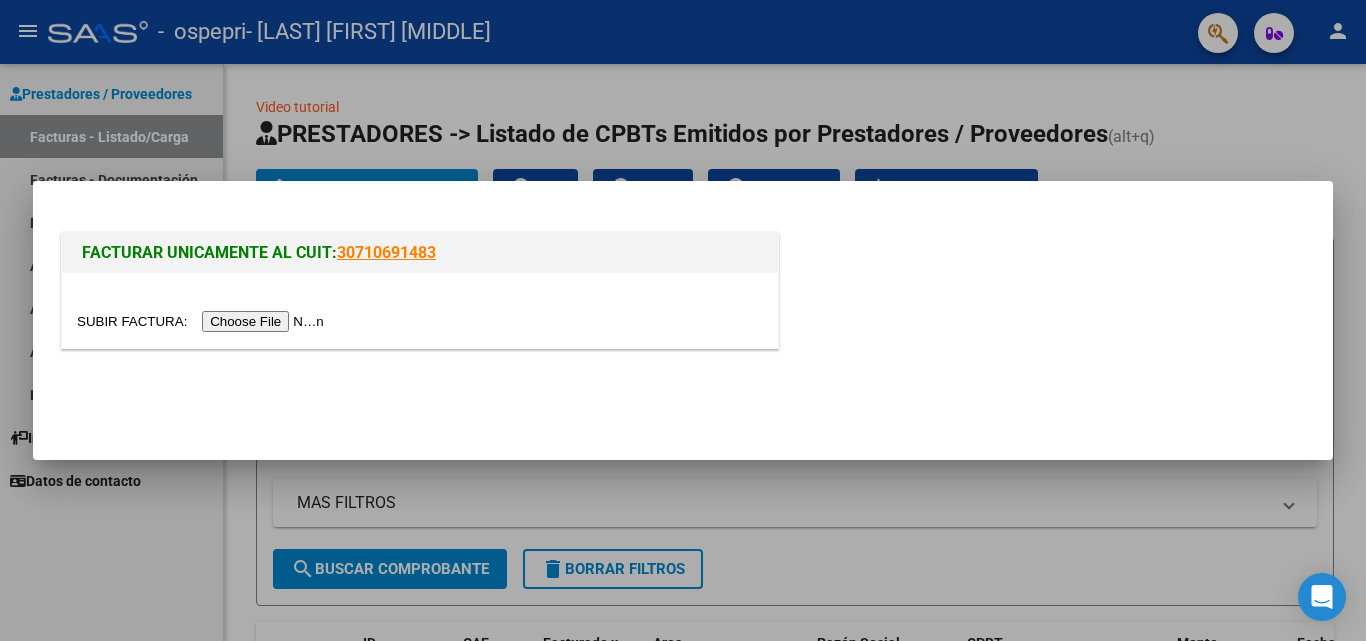 click at bounding box center (203, 321) 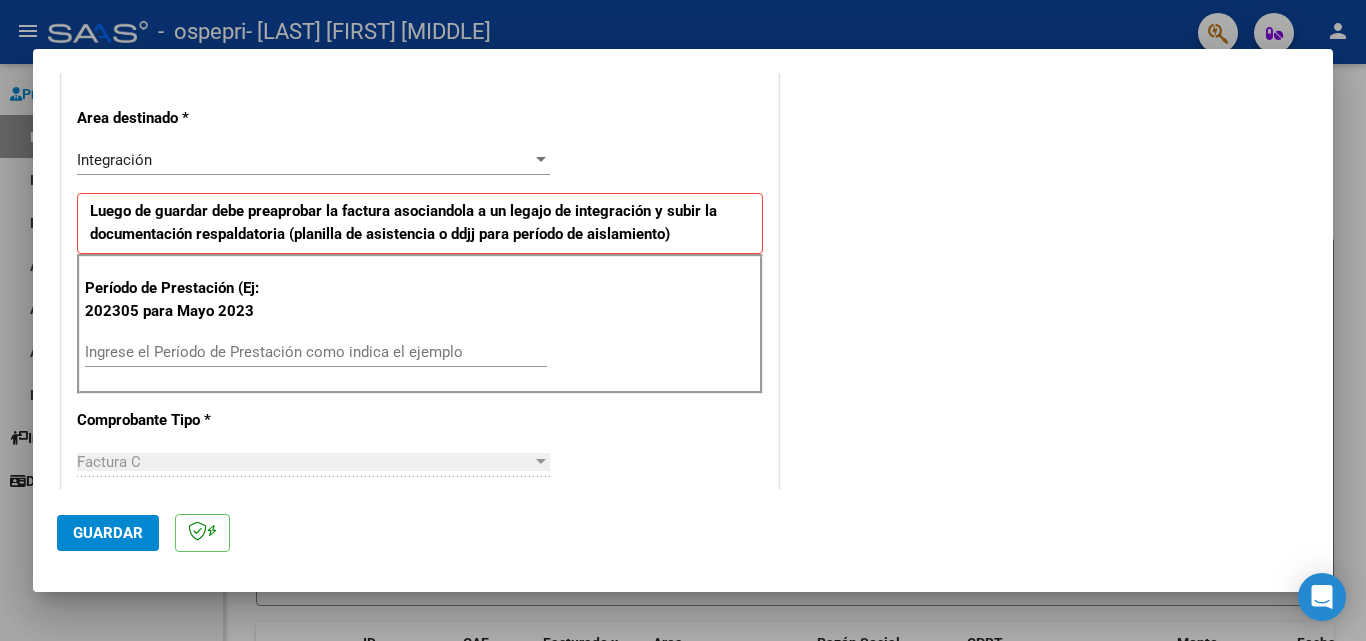 scroll, scrollTop: 500, scrollLeft: 0, axis: vertical 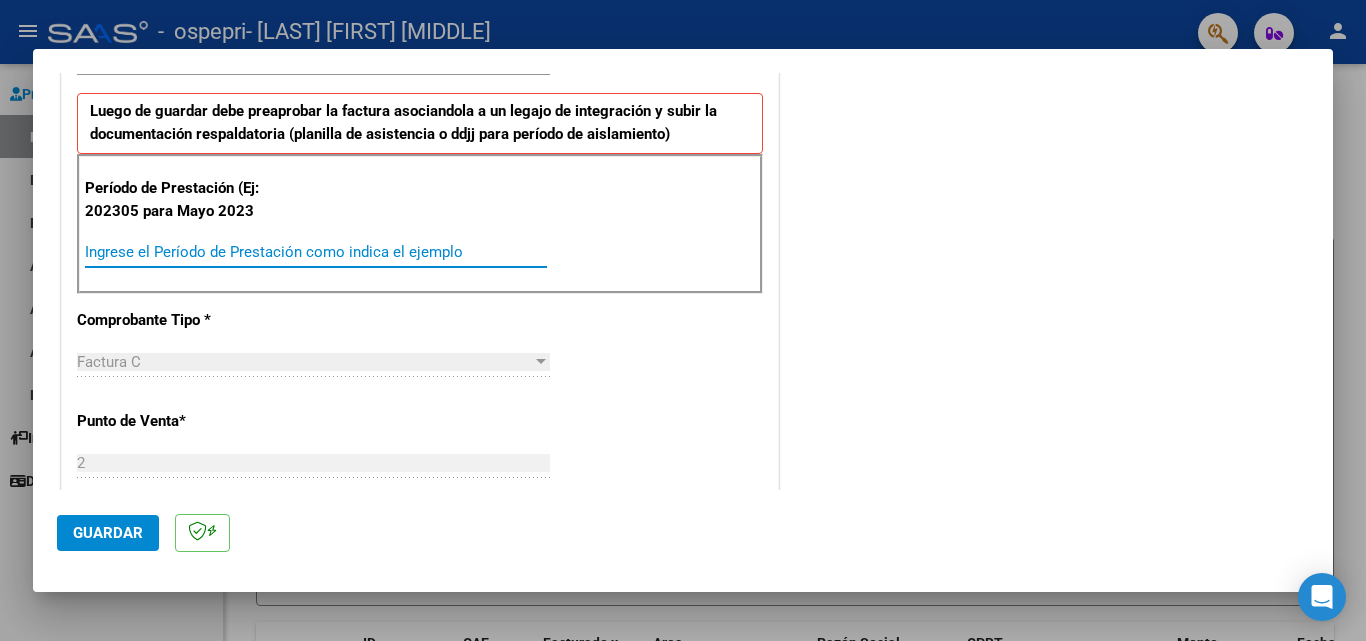 click on "Ingrese el Período de Prestación como indica el ejemplo" at bounding box center [316, 252] 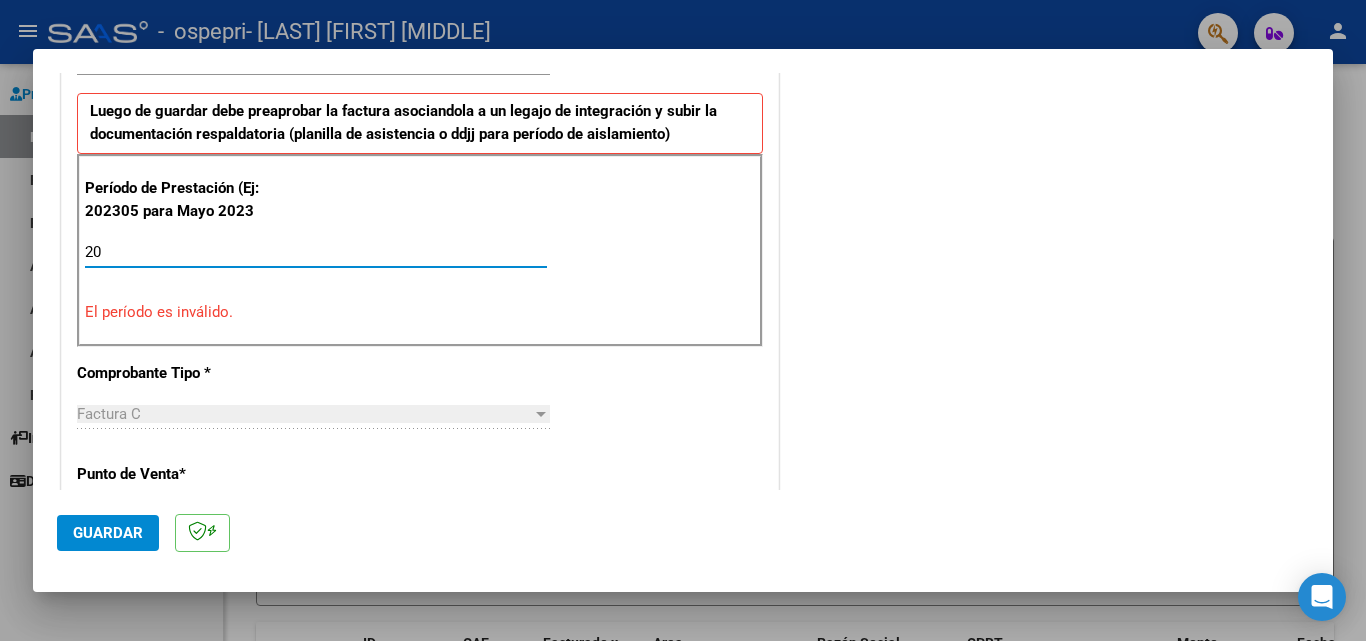 type on "20" 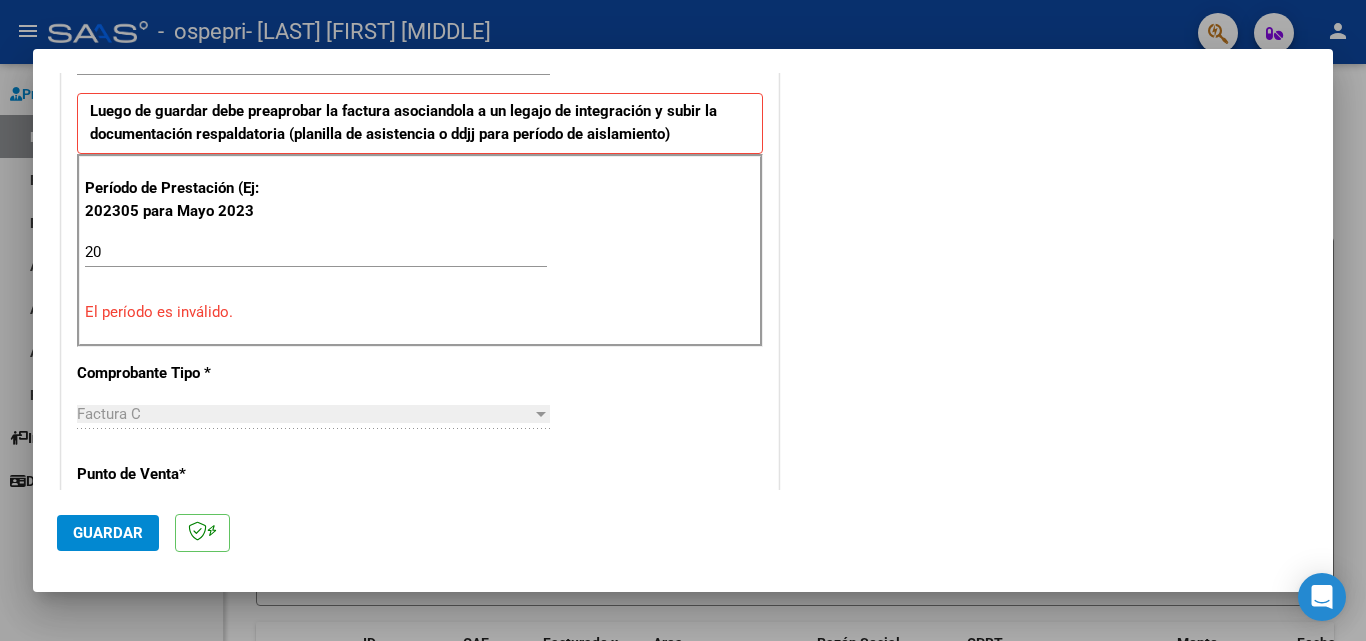 click at bounding box center (683, 320) 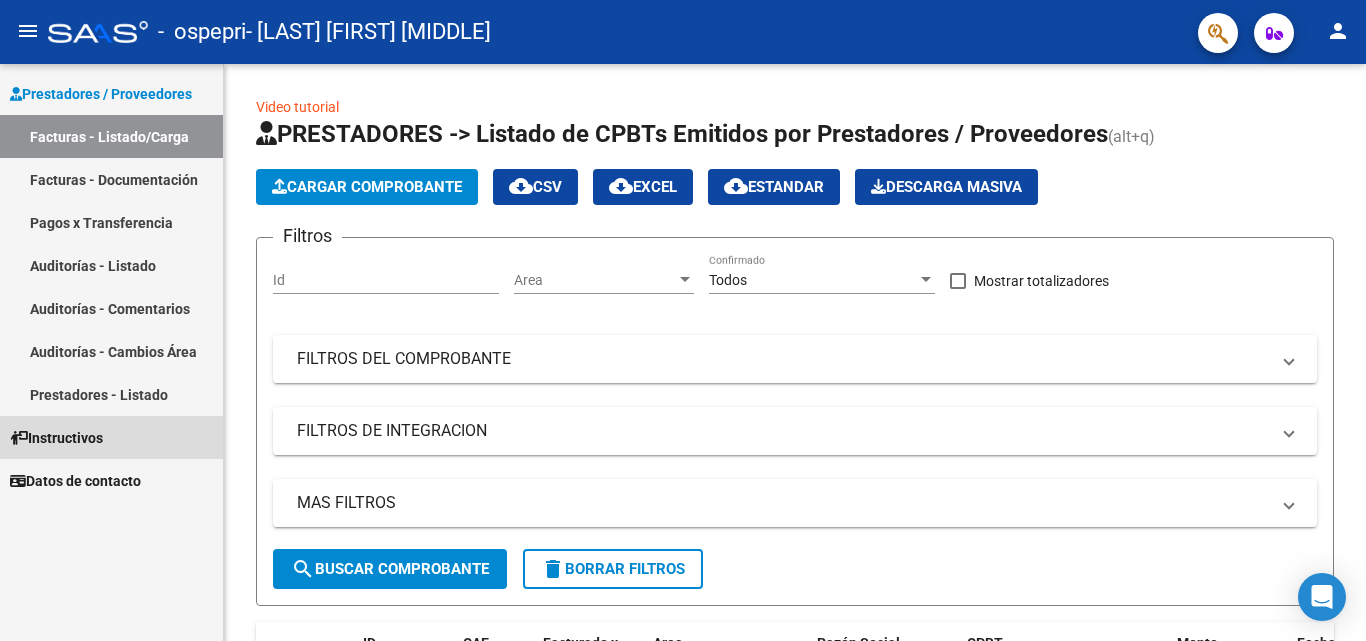 click on "Instructivos" at bounding box center [56, 438] 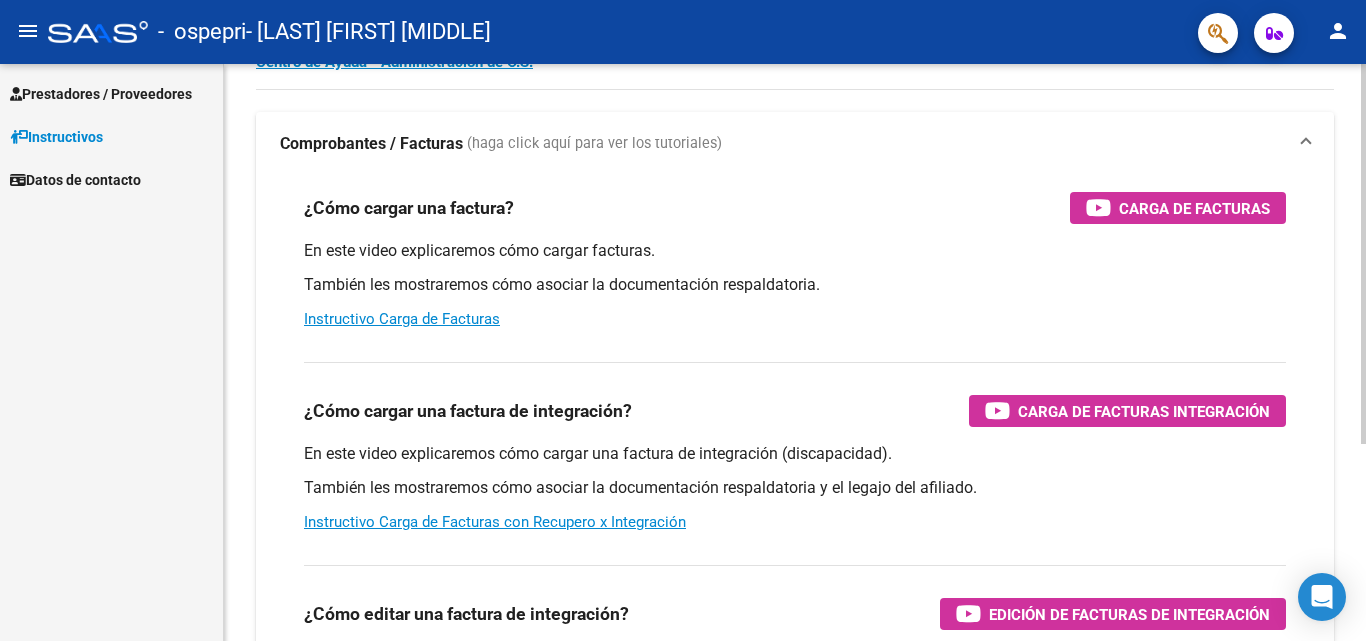 scroll, scrollTop: 100, scrollLeft: 0, axis: vertical 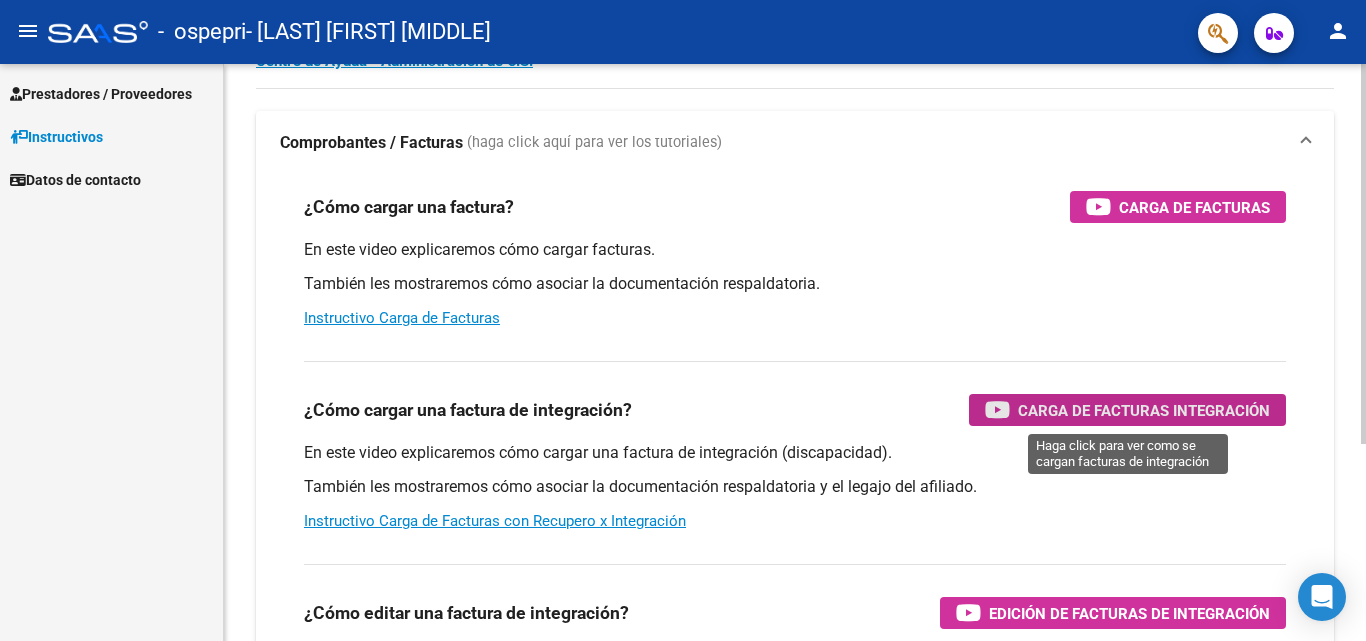 click on "Carga de Facturas Integración" at bounding box center [1144, 410] 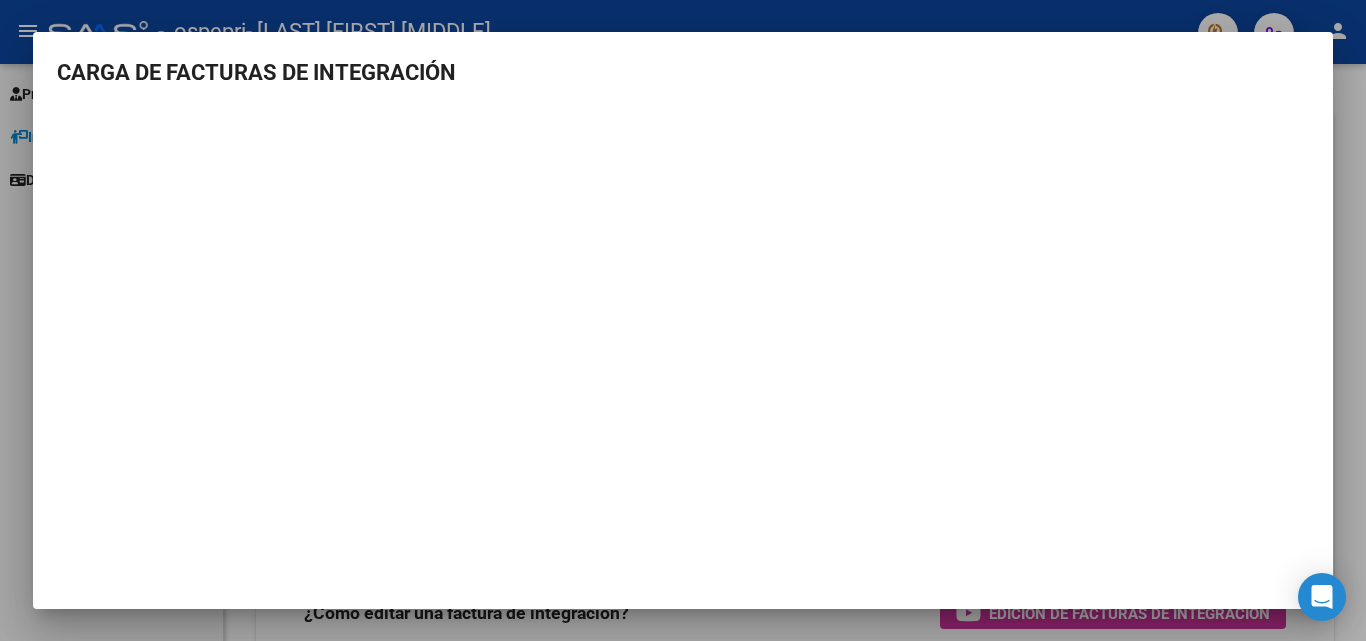 click at bounding box center [683, 320] 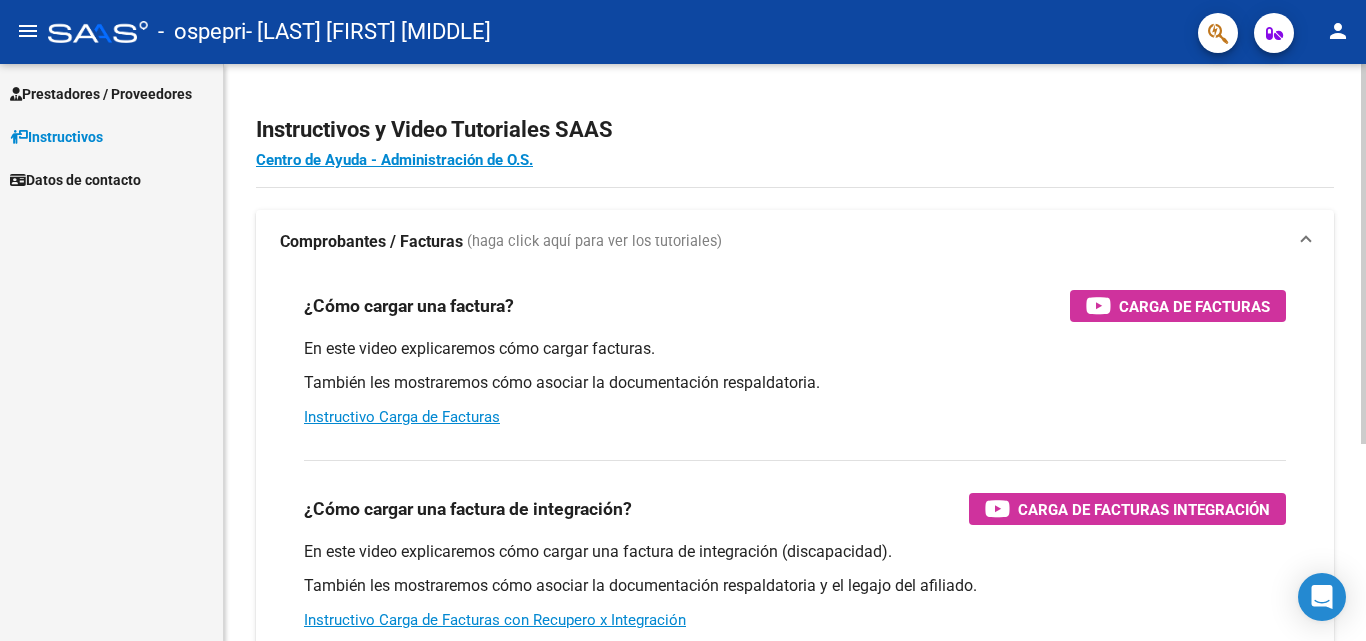 scroll, scrollTop: 0, scrollLeft: 0, axis: both 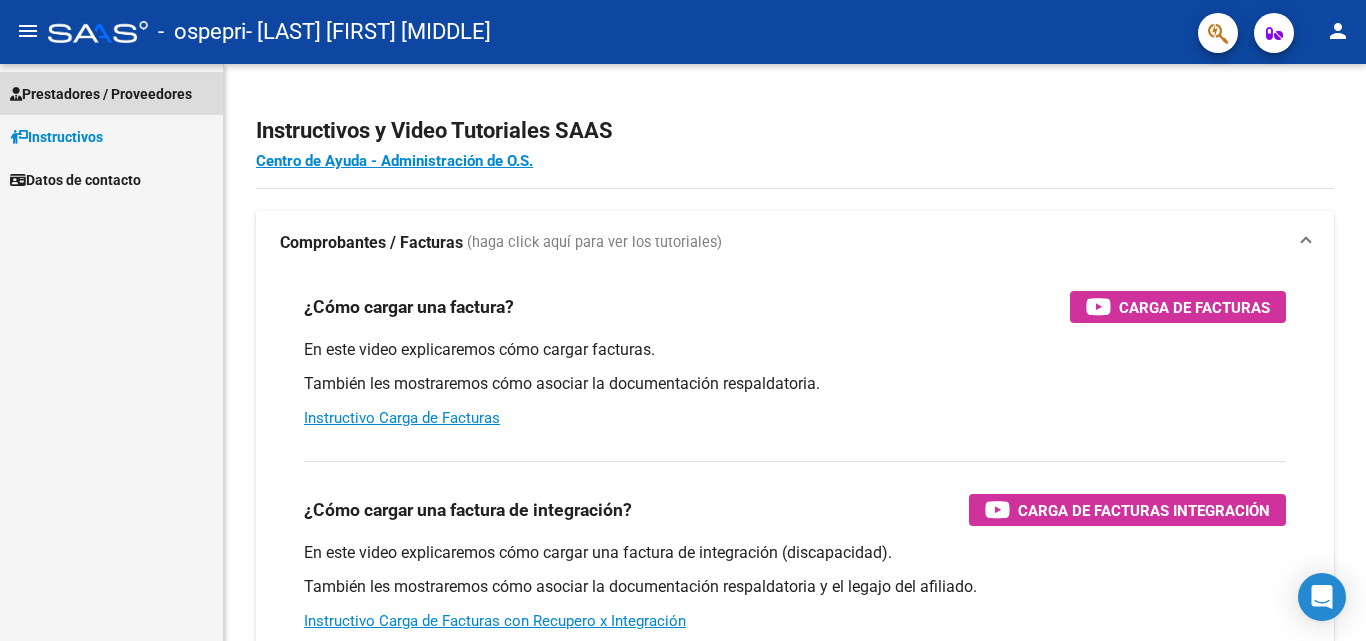 click on "Prestadores / Proveedores" at bounding box center (101, 94) 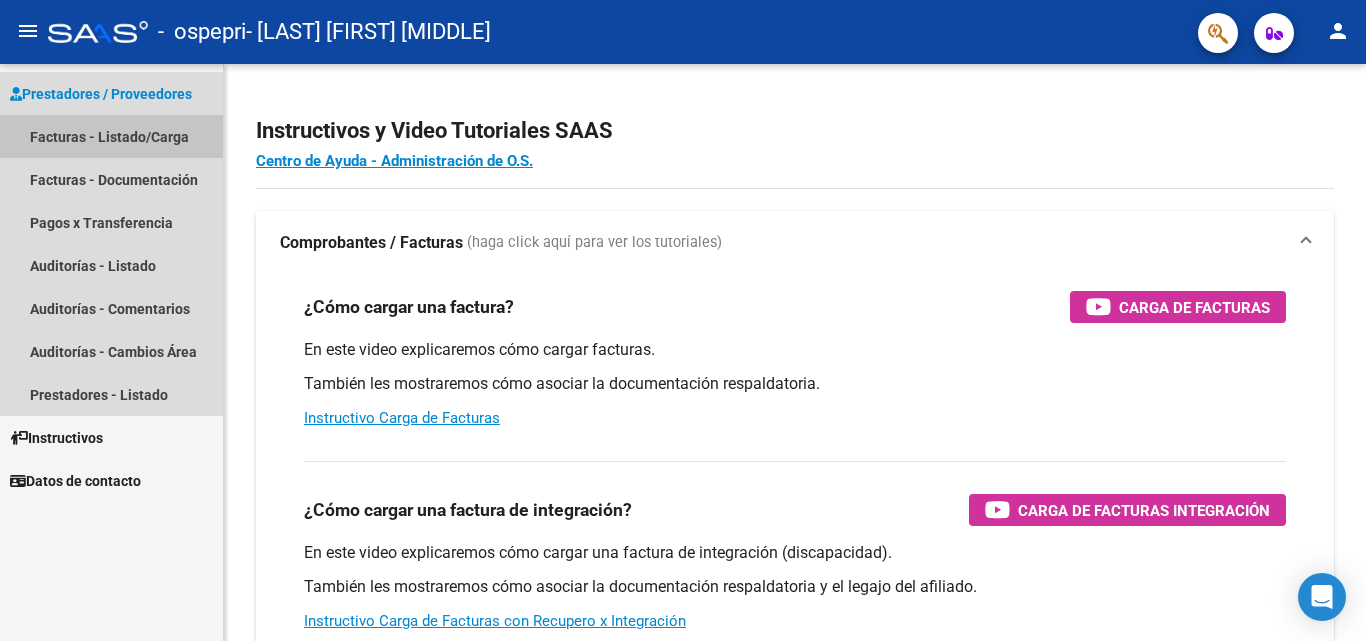 click on "Facturas - Listado/Carga" at bounding box center (111, 136) 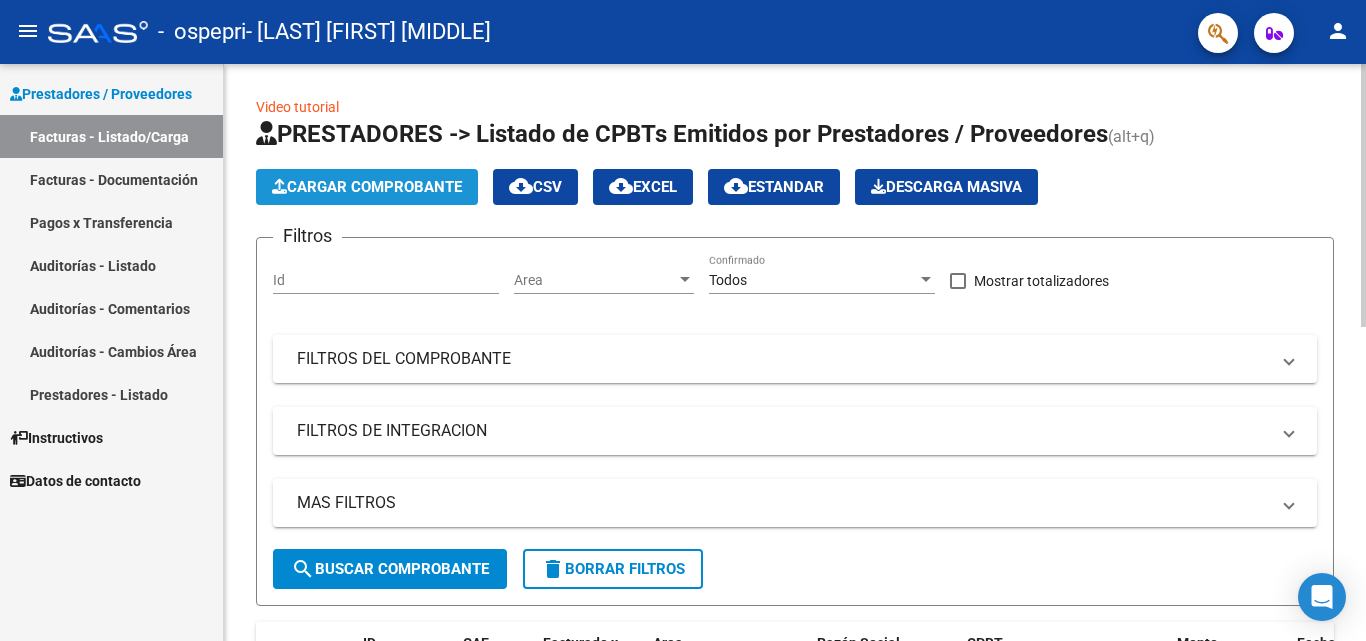 click on "Cargar Comprobante" 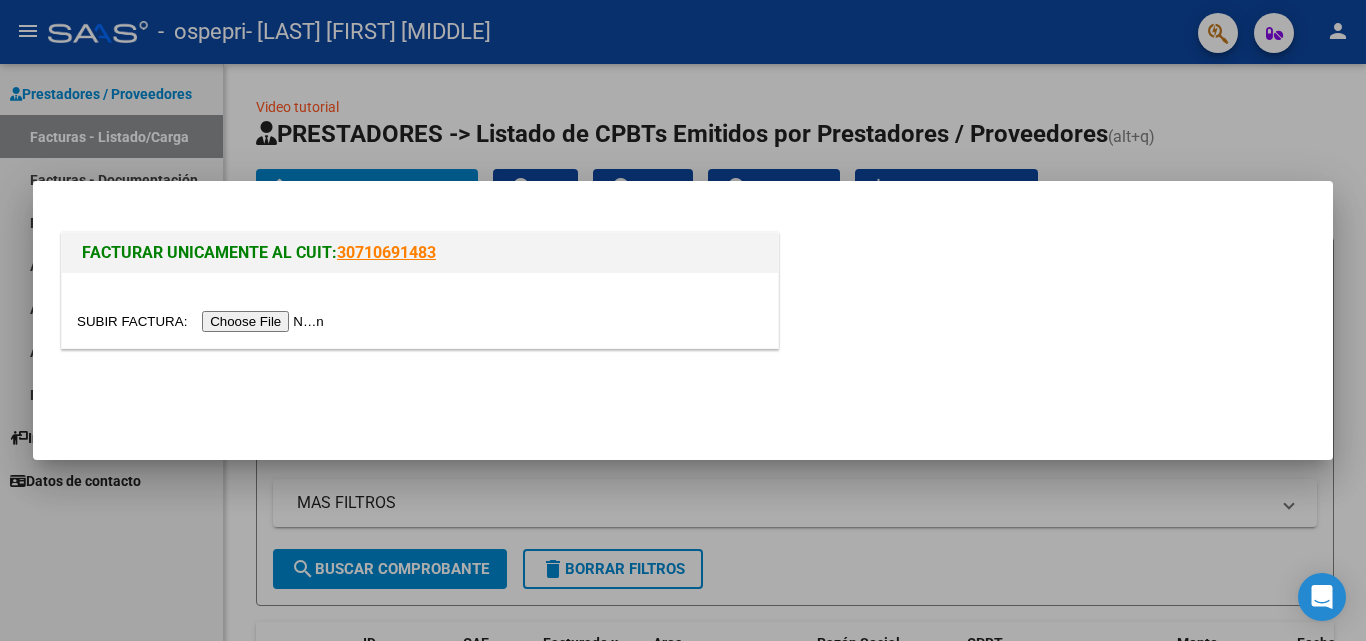 click at bounding box center [203, 321] 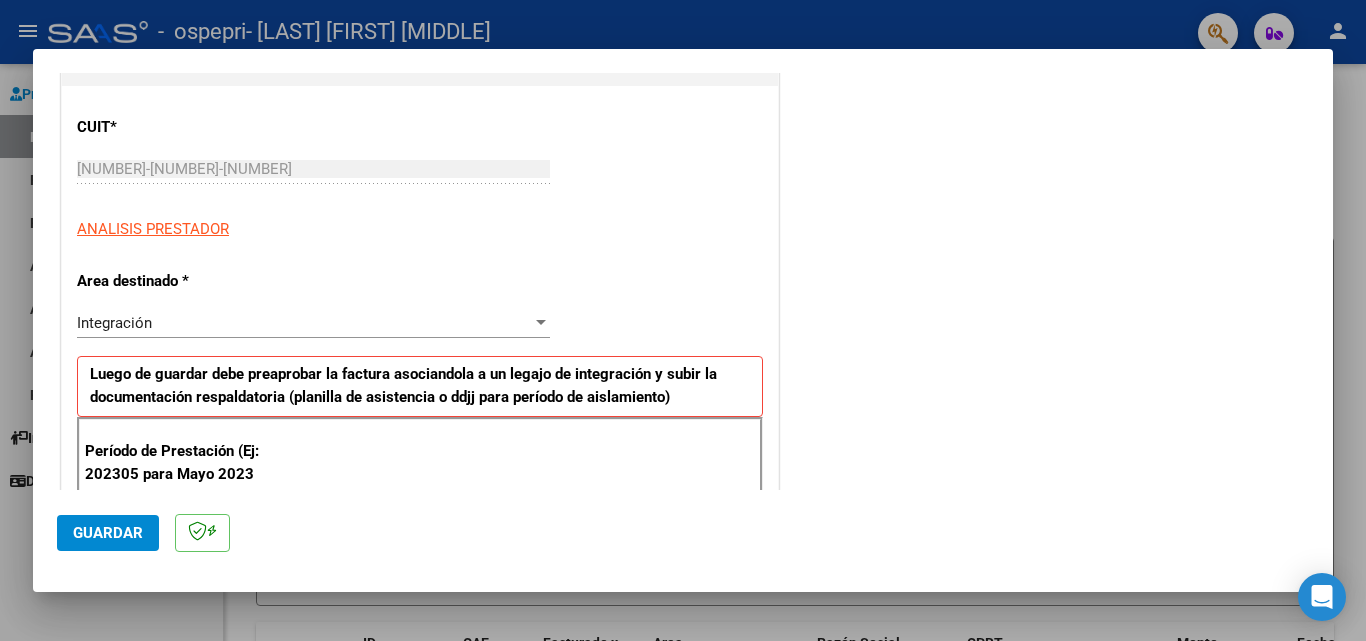 scroll, scrollTop: 300, scrollLeft: 0, axis: vertical 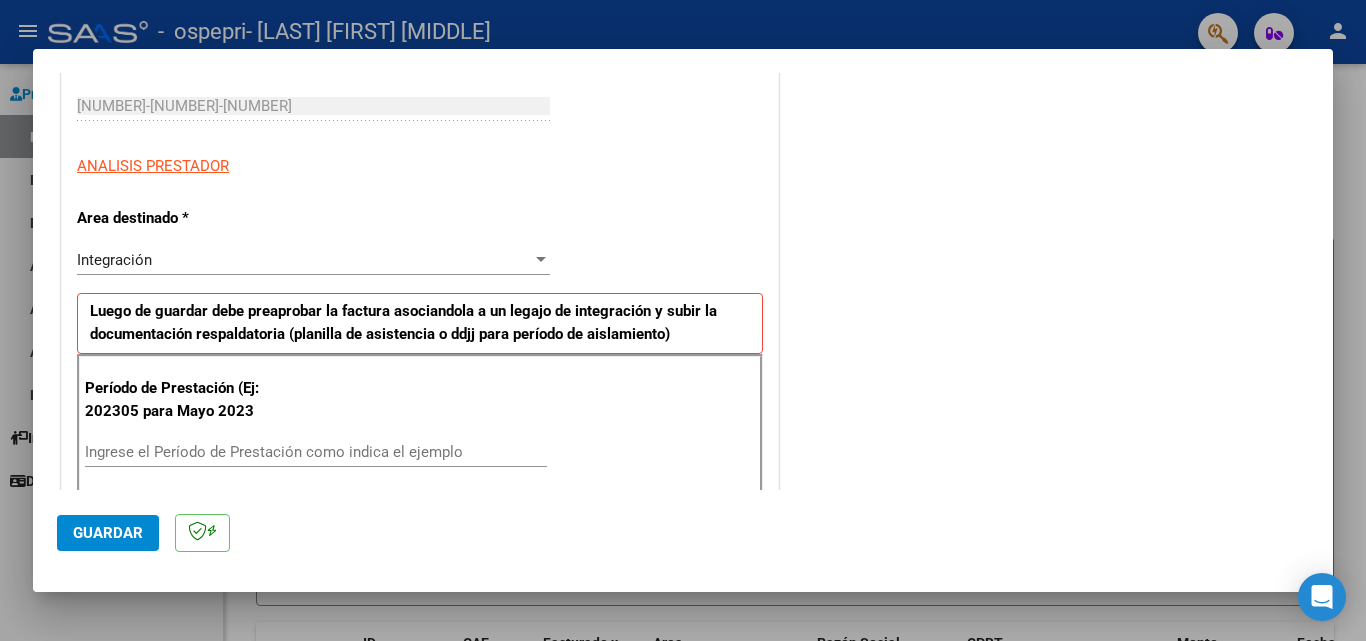 click at bounding box center (541, 259) 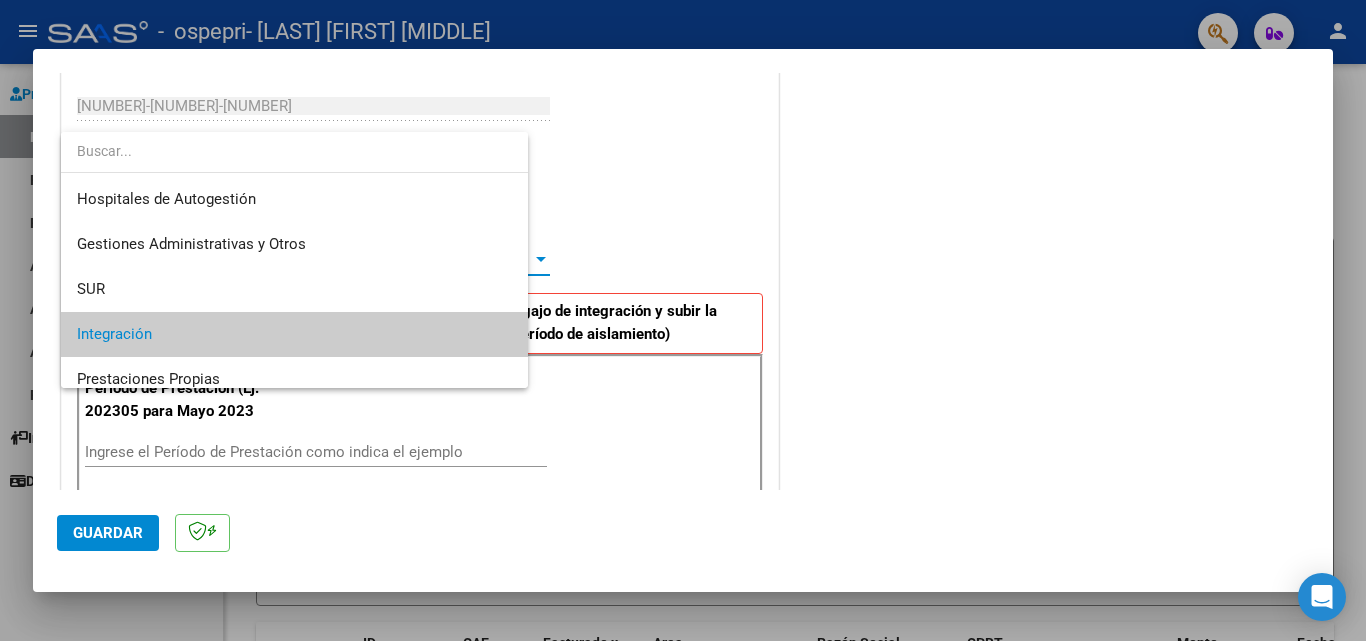 scroll, scrollTop: 75, scrollLeft: 0, axis: vertical 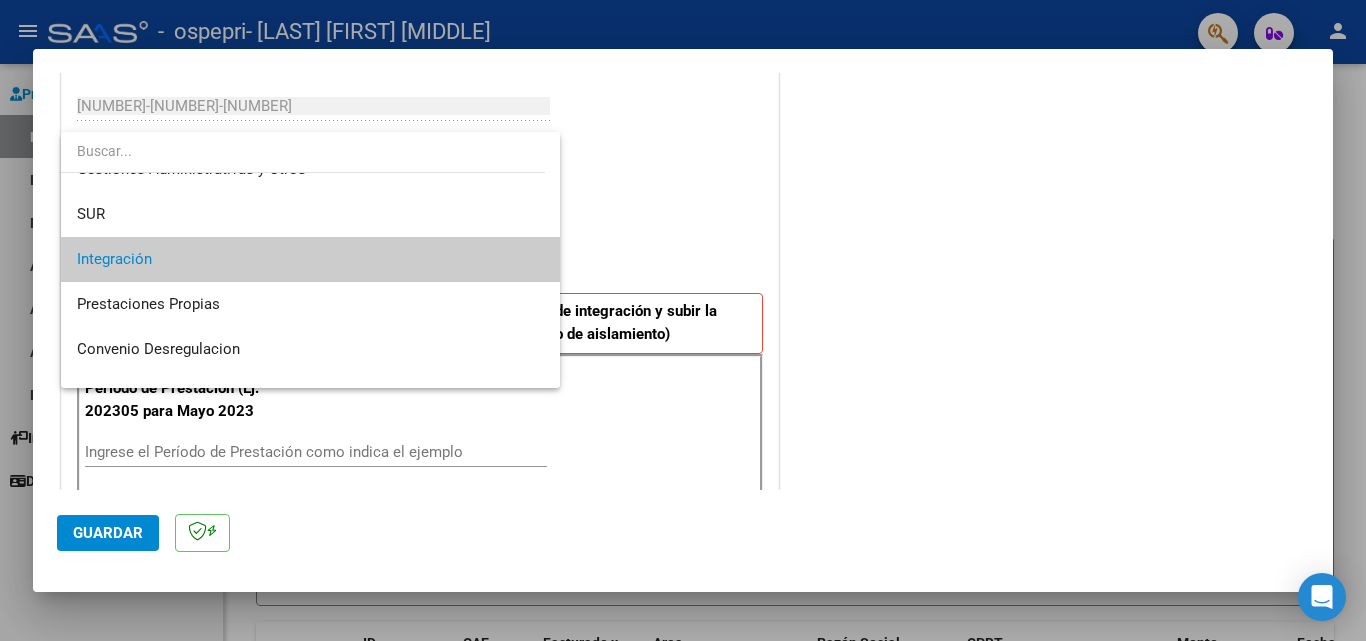 click on "Integración" at bounding box center [310, 259] 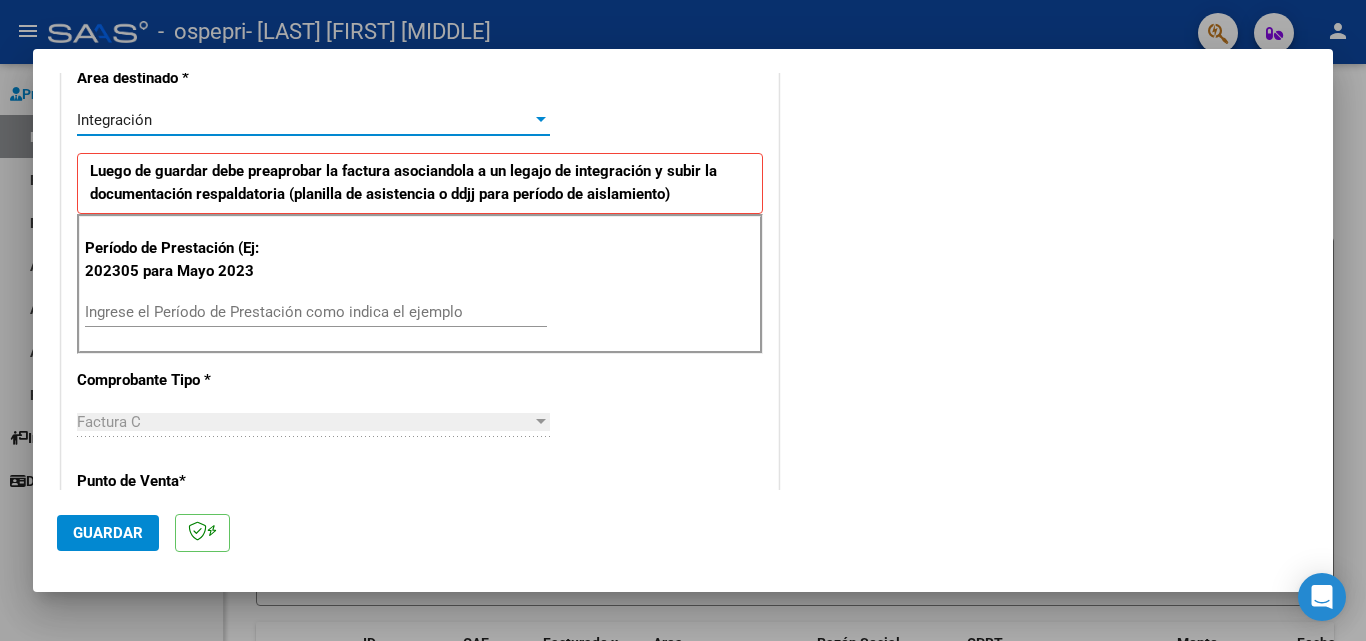 scroll, scrollTop: 500, scrollLeft: 0, axis: vertical 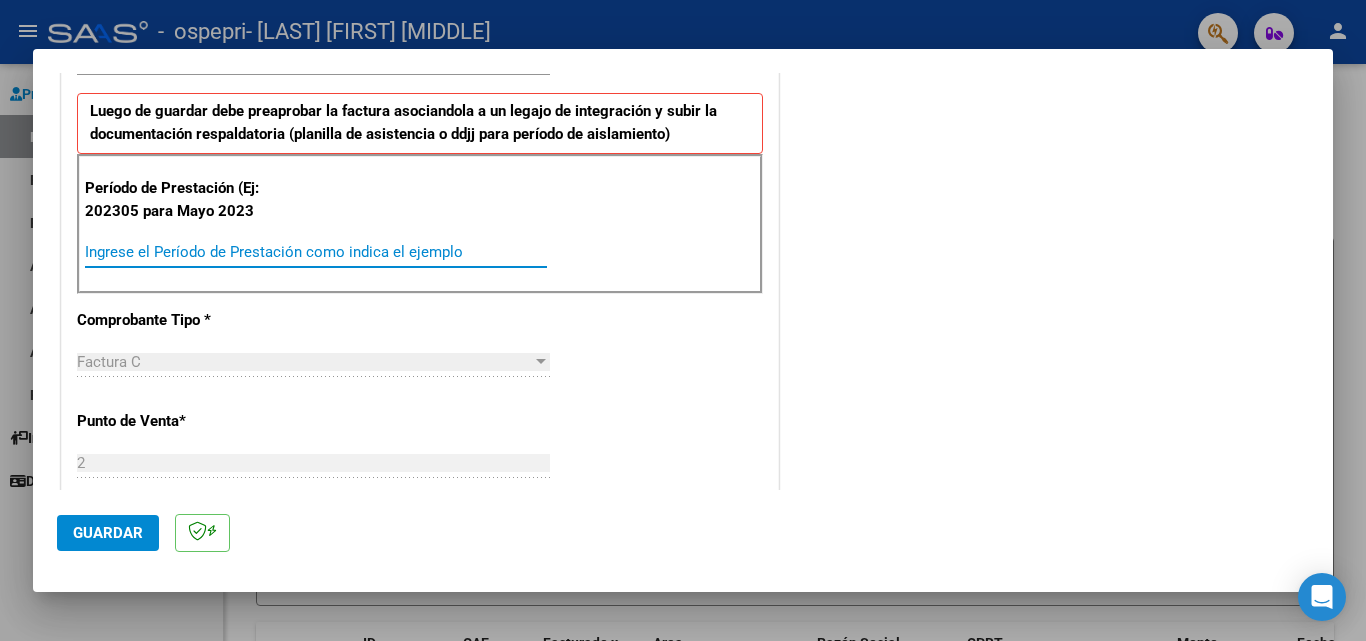 click on "Ingrese el Período de Prestación como indica el ejemplo" at bounding box center [316, 252] 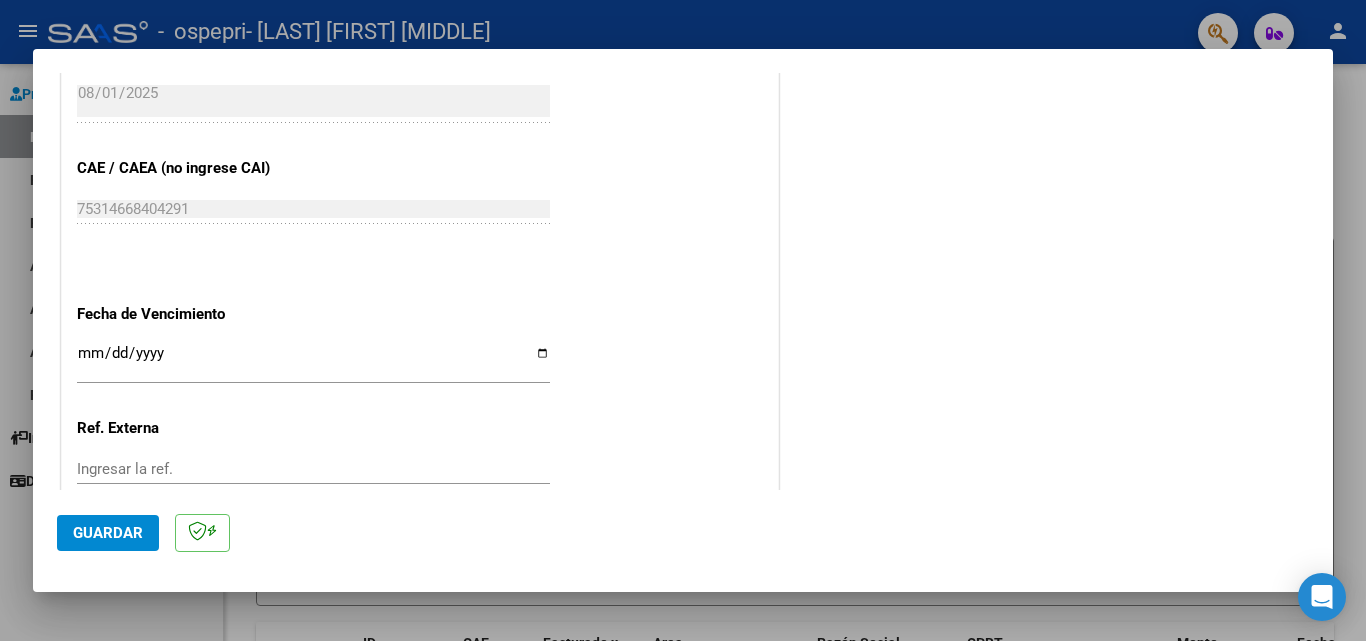 scroll, scrollTop: 1200, scrollLeft: 0, axis: vertical 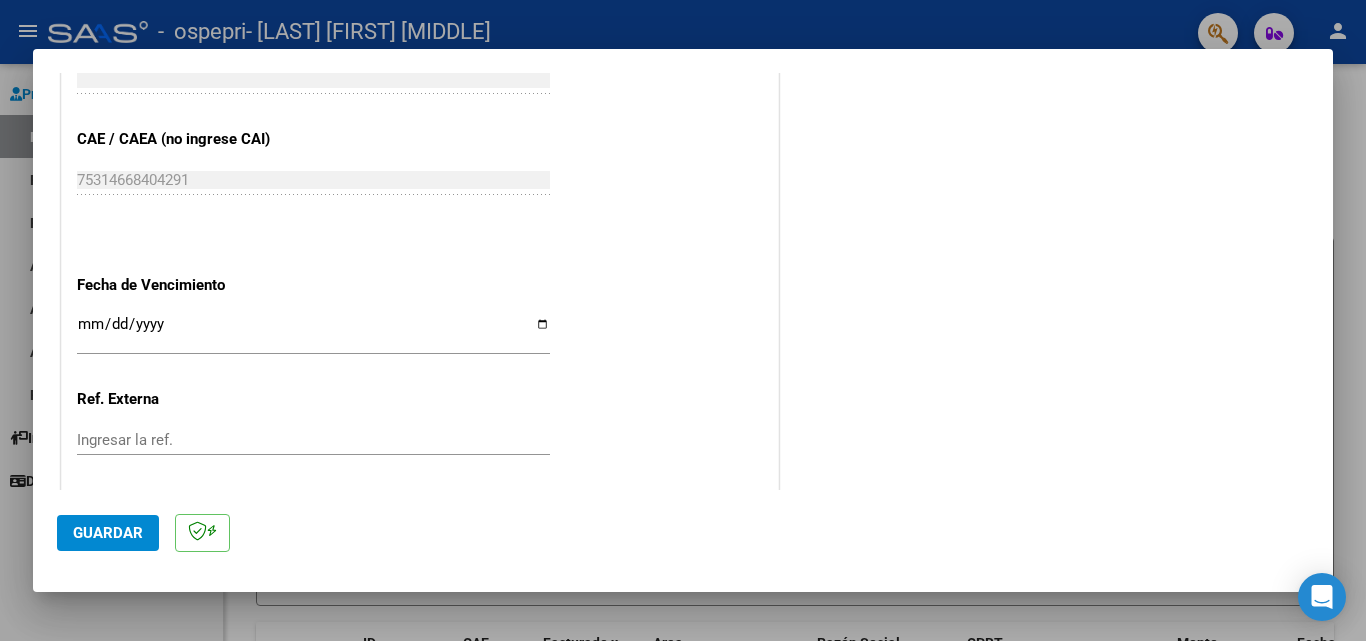 type on "202507" 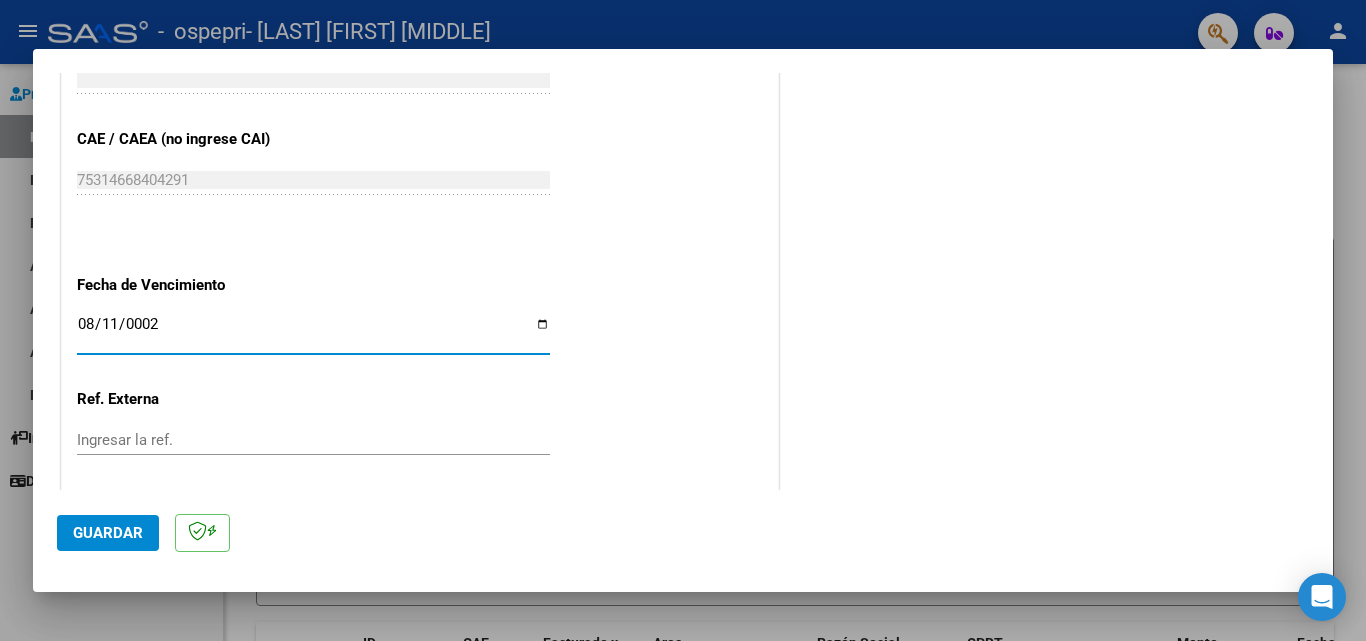 type on "[DATE]" 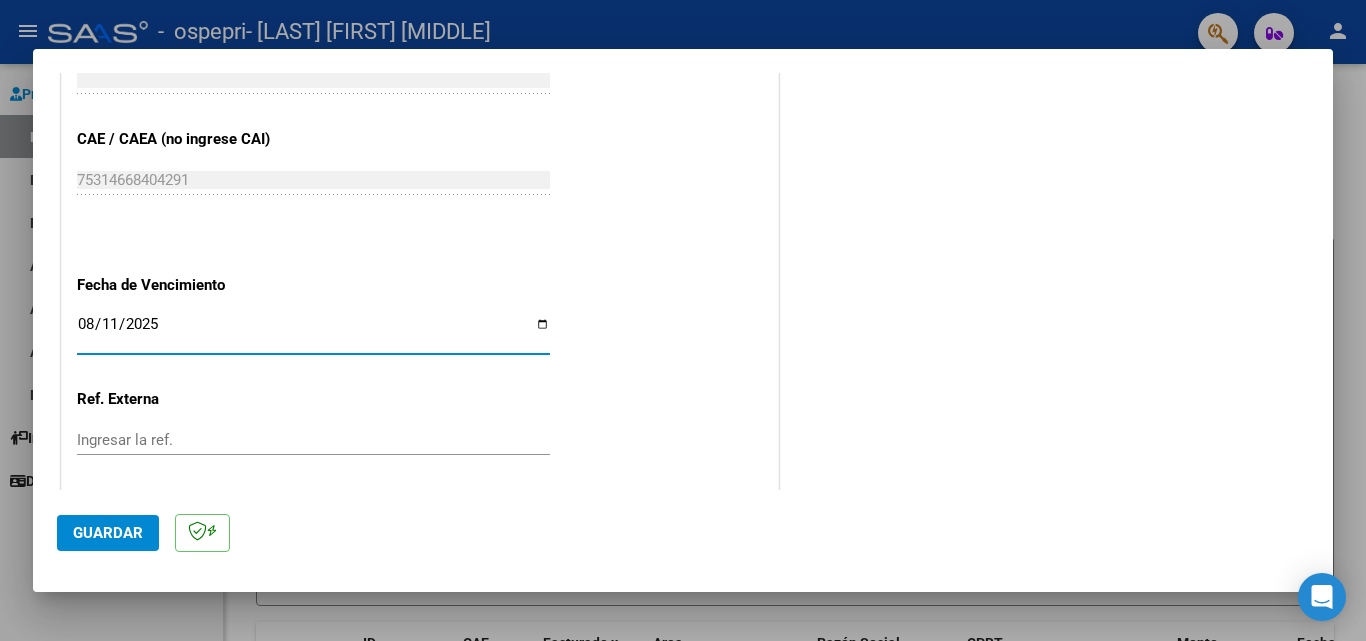 click on "Ingresar la ref." at bounding box center (313, 440) 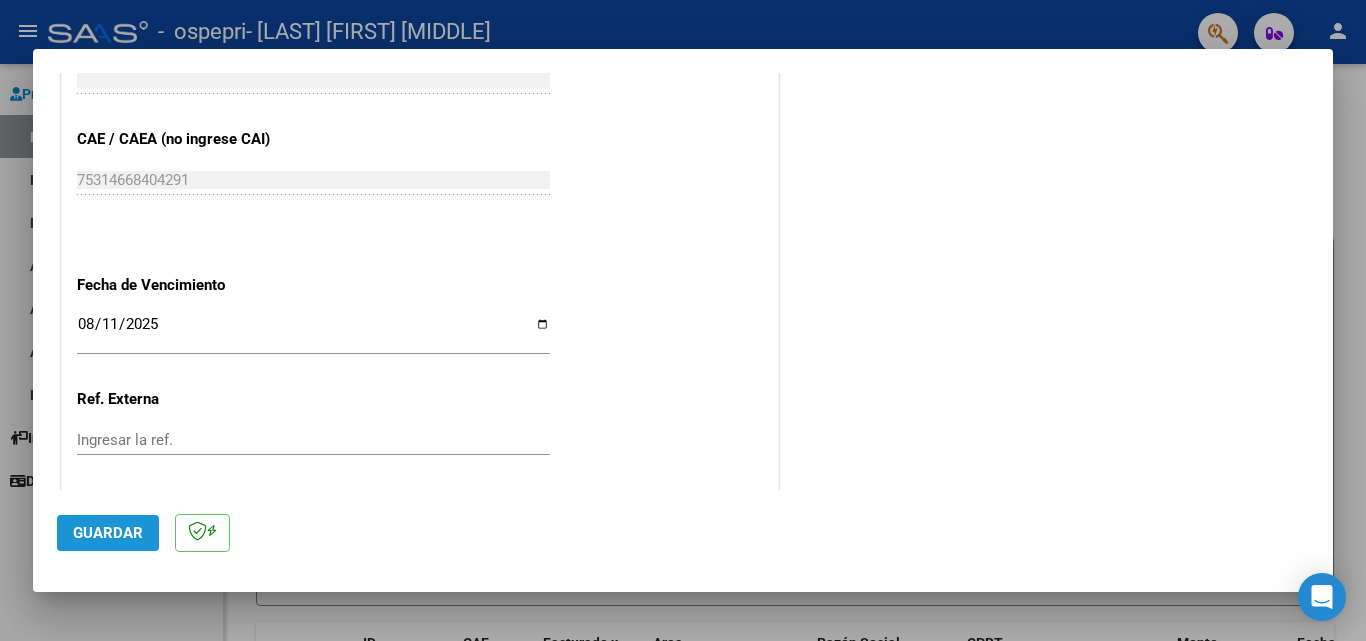 click on "Guardar" 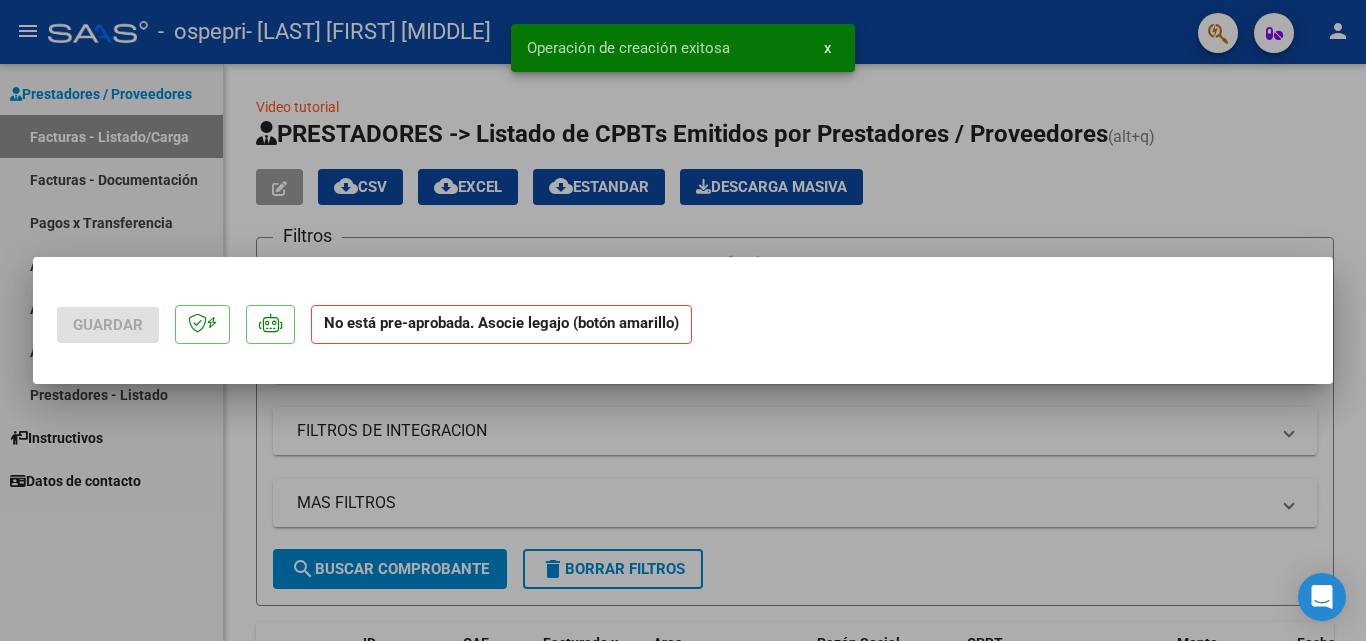 scroll, scrollTop: 0, scrollLeft: 0, axis: both 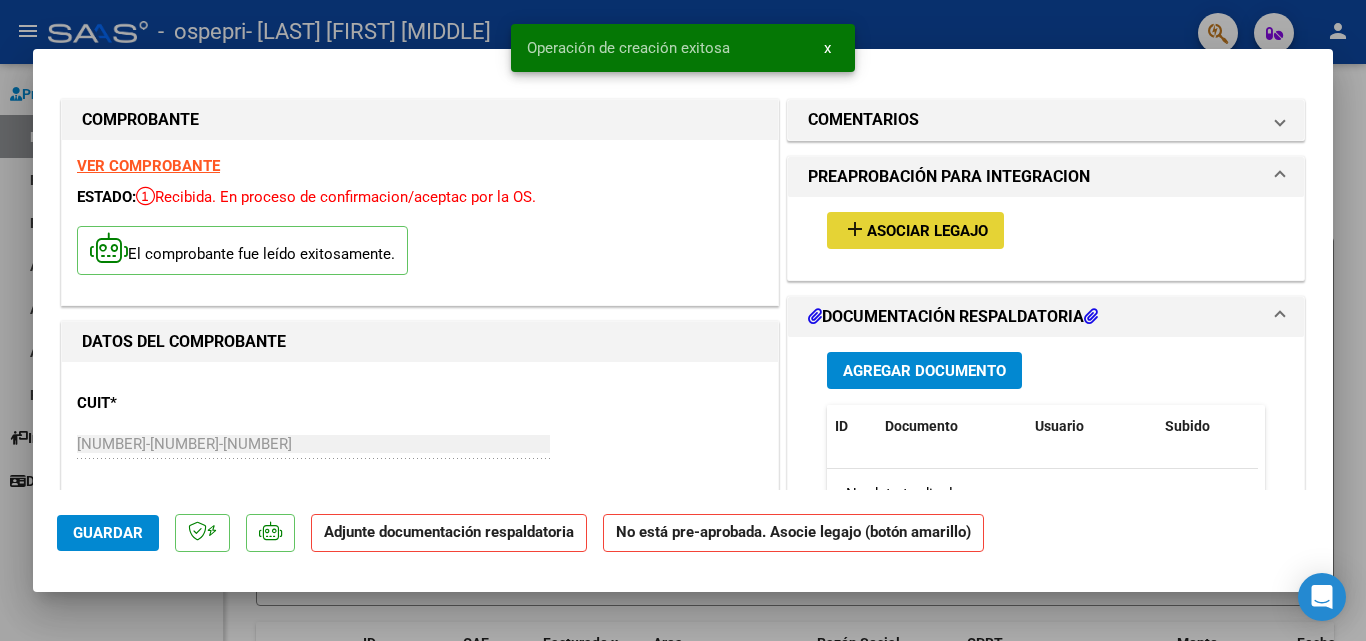 click on "Asociar Legajo" at bounding box center [927, 231] 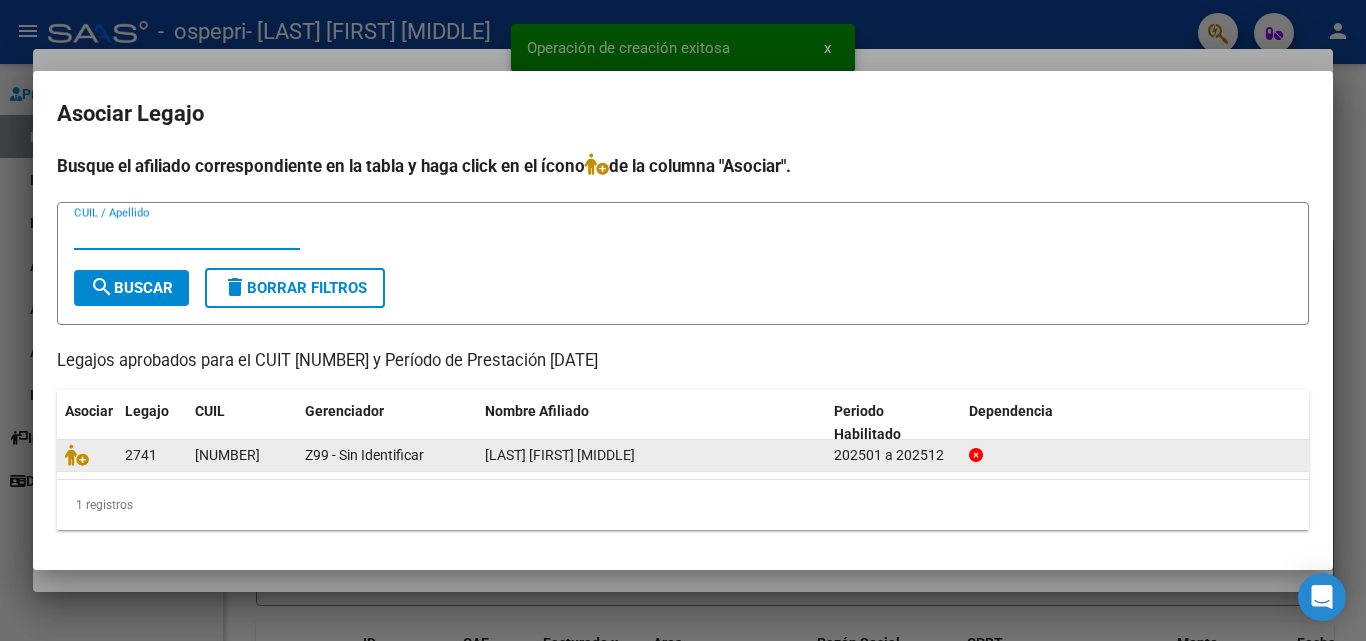 click on "[LAST] [FIRST] [MIDDLE]" 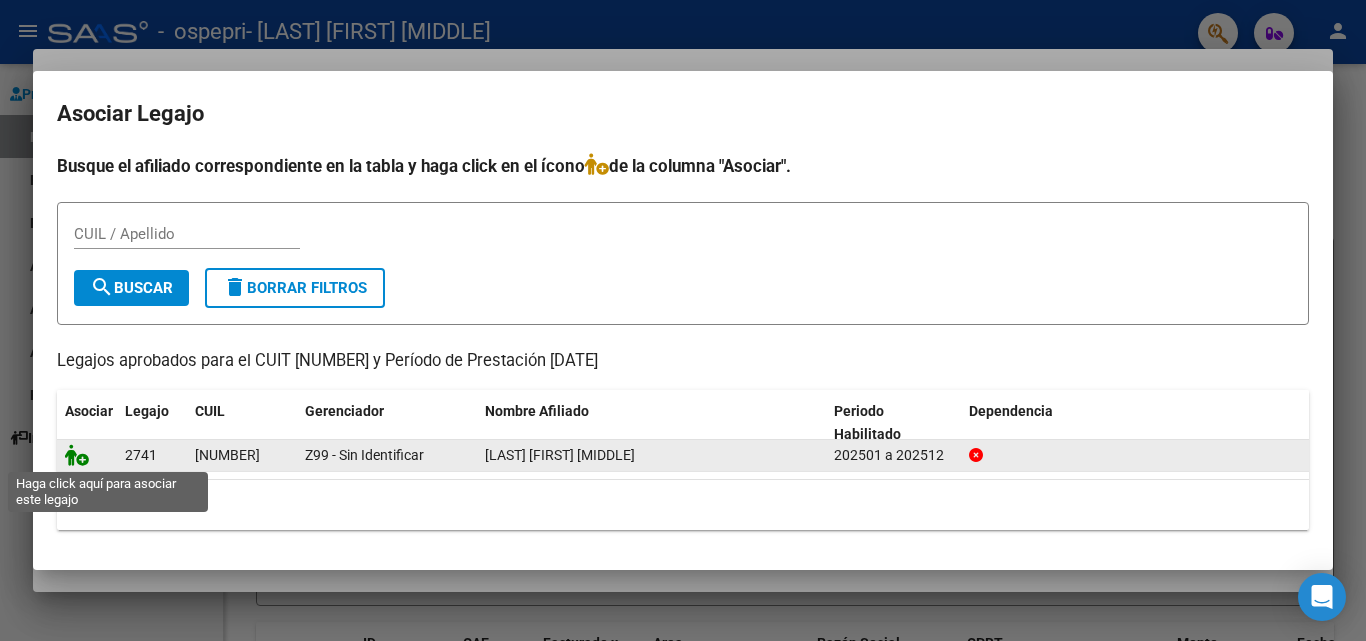 click 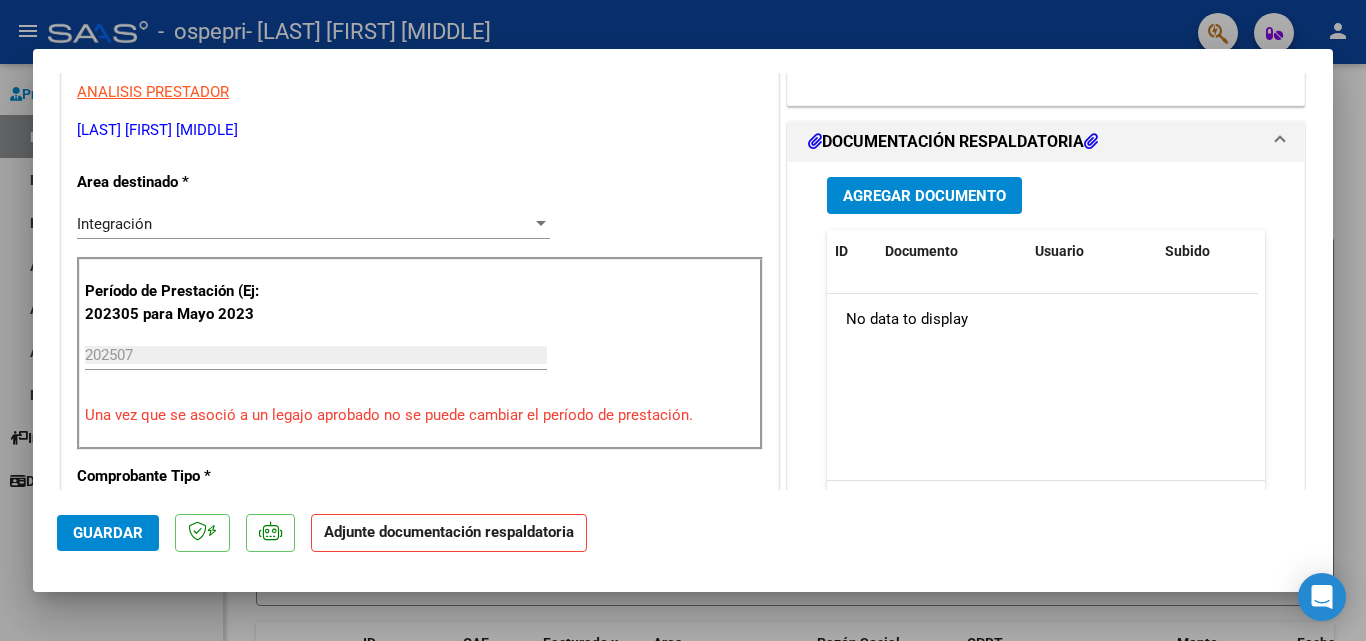 scroll, scrollTop: 373, scrollLeft: 0, axis: vertical 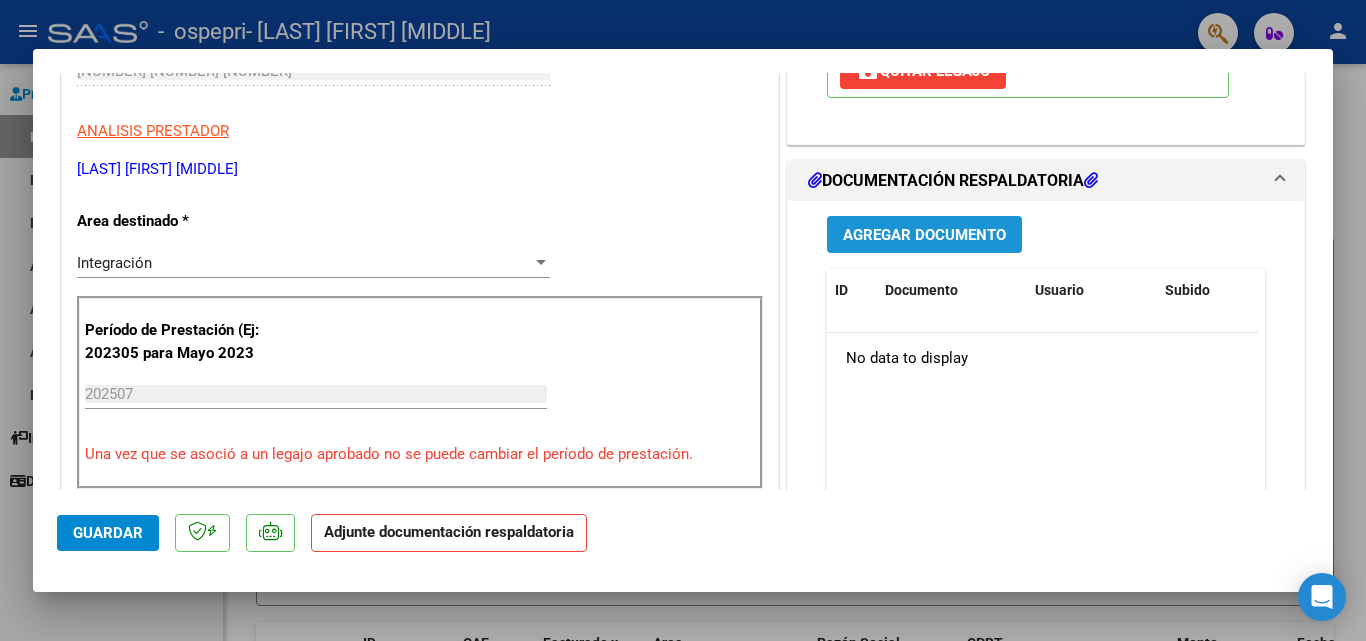 click on "Agregar Documento" at bounding box center (924, 235) 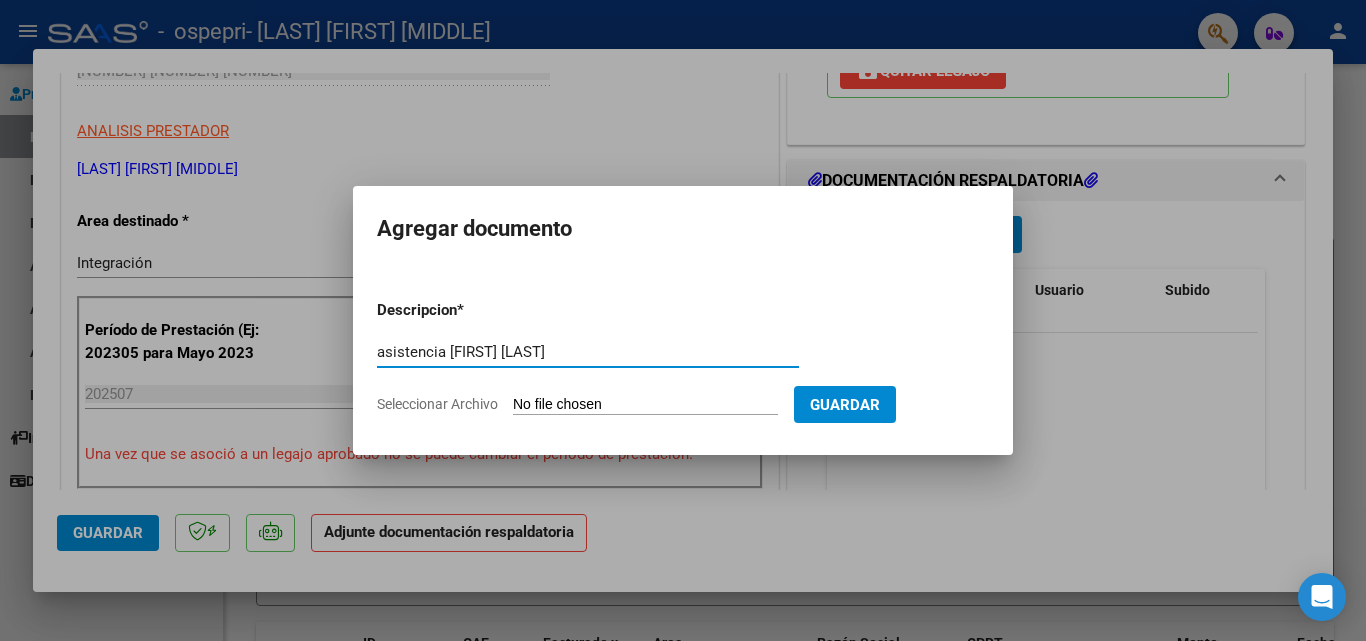 type on "asistencia [FIRST] [LAST]" 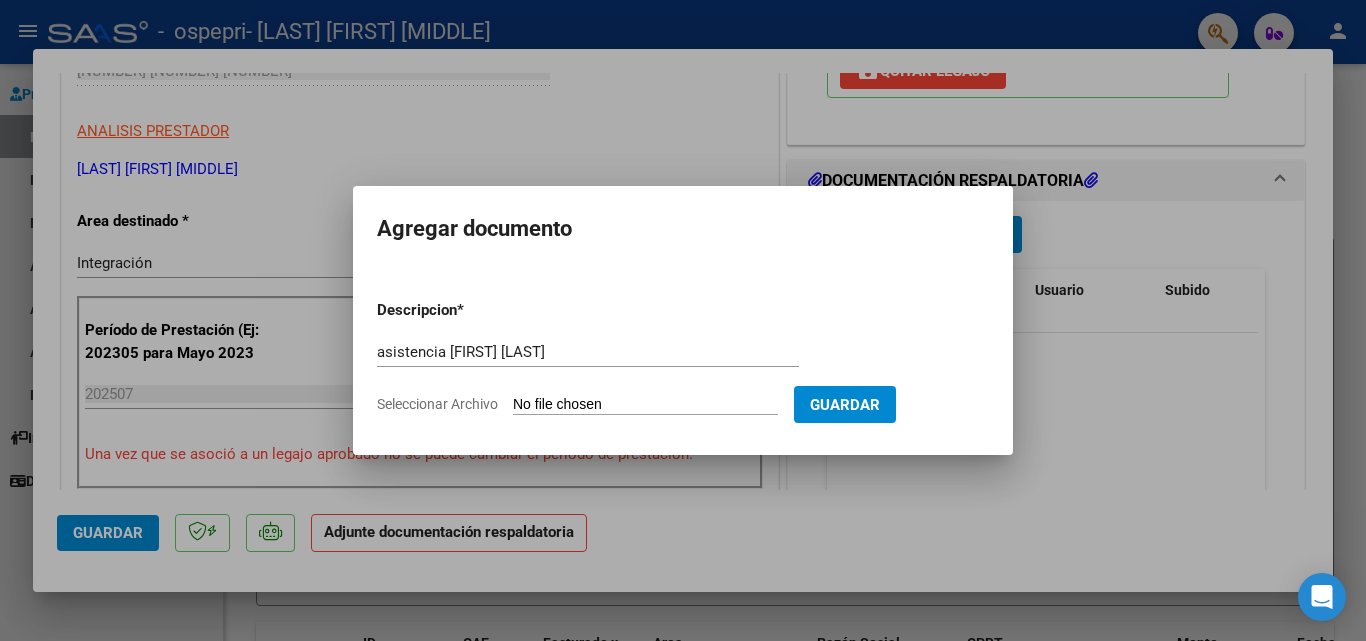 click on "Seleccionar Archivo" at bounding box center (645, 405) 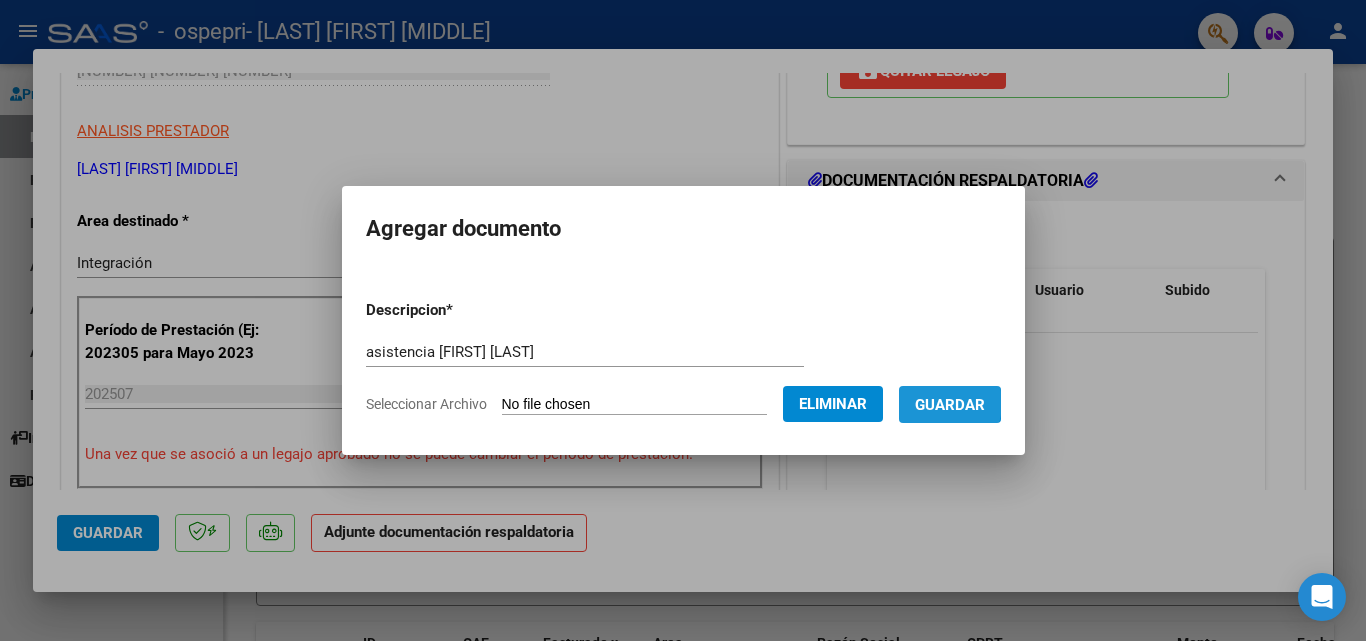 click on "Guardar" at bounding box center [950, 405] 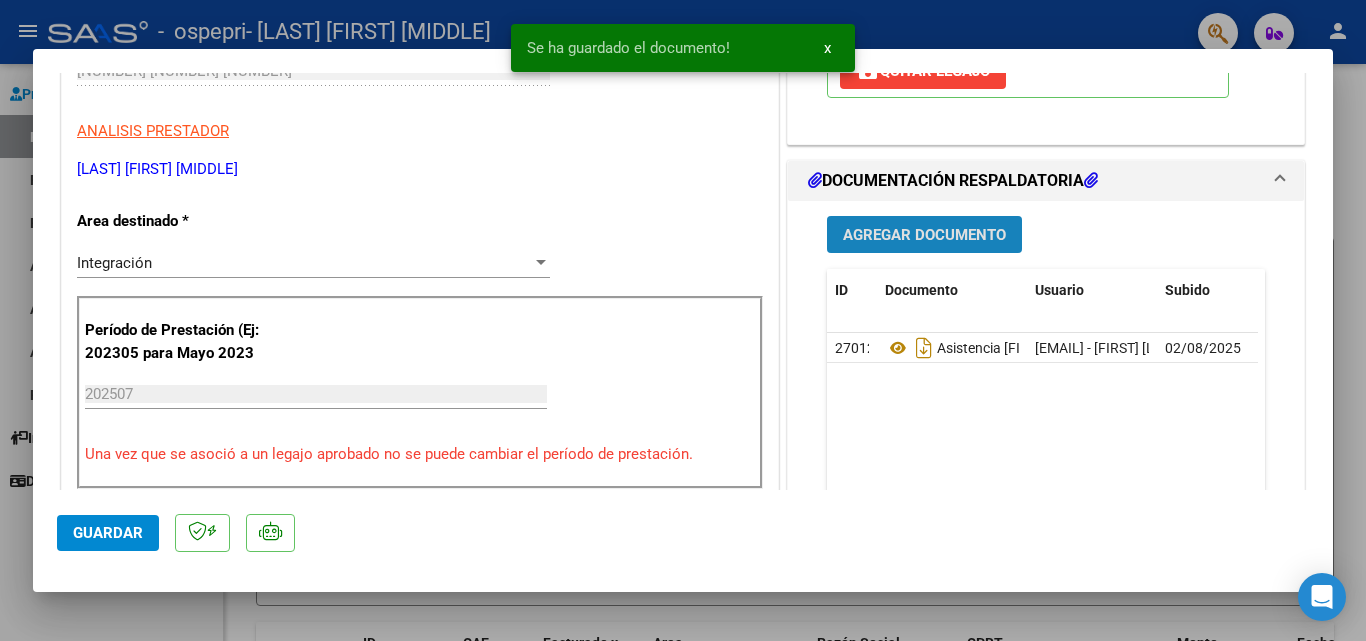 click on "Agregar Documento" at bounding box center (924, 235) 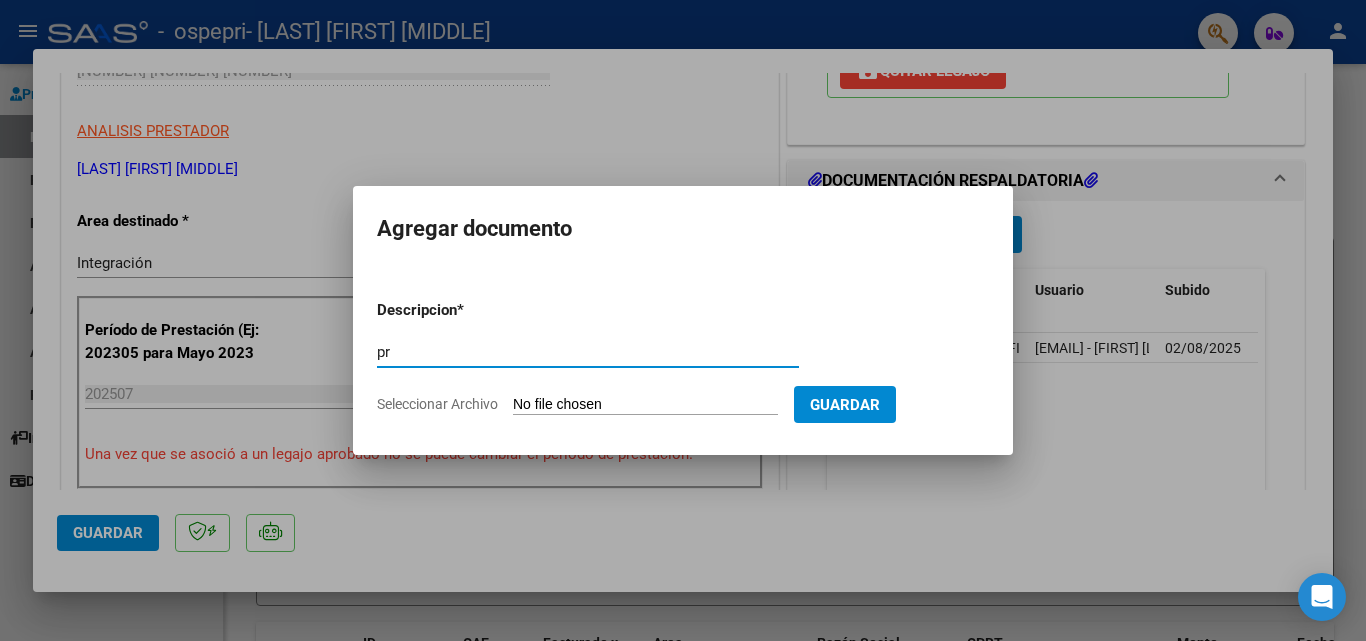 type on "p" 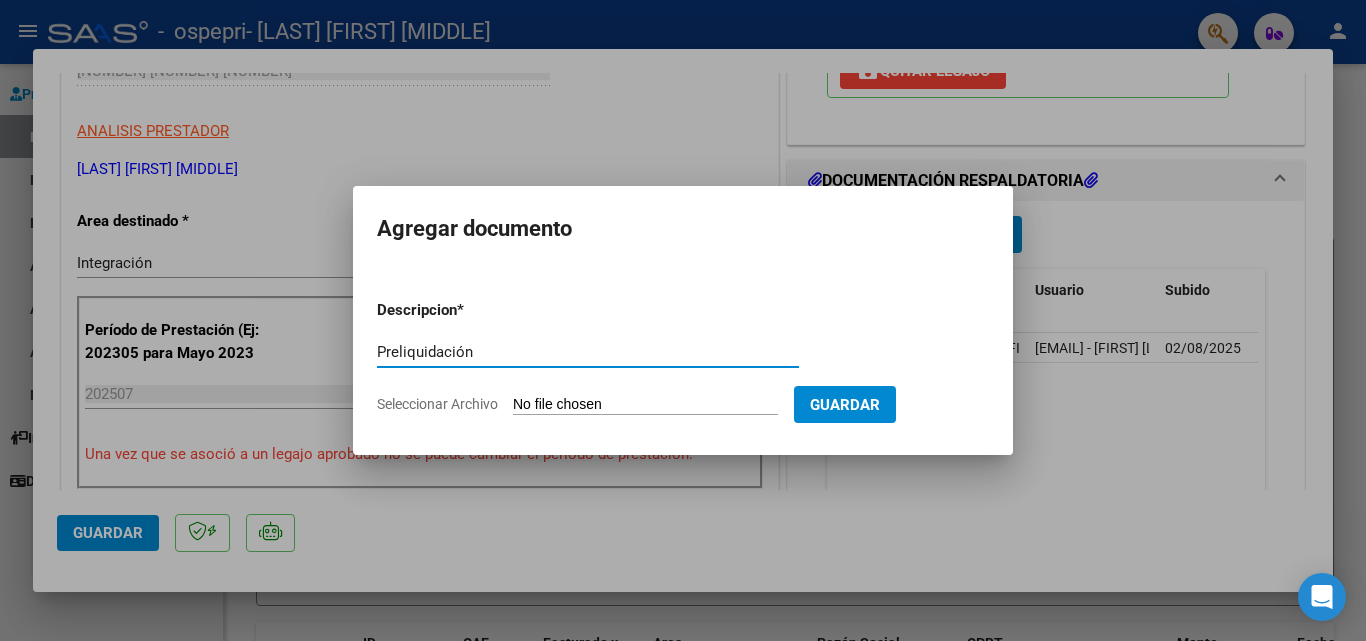type on "Preliquidación" 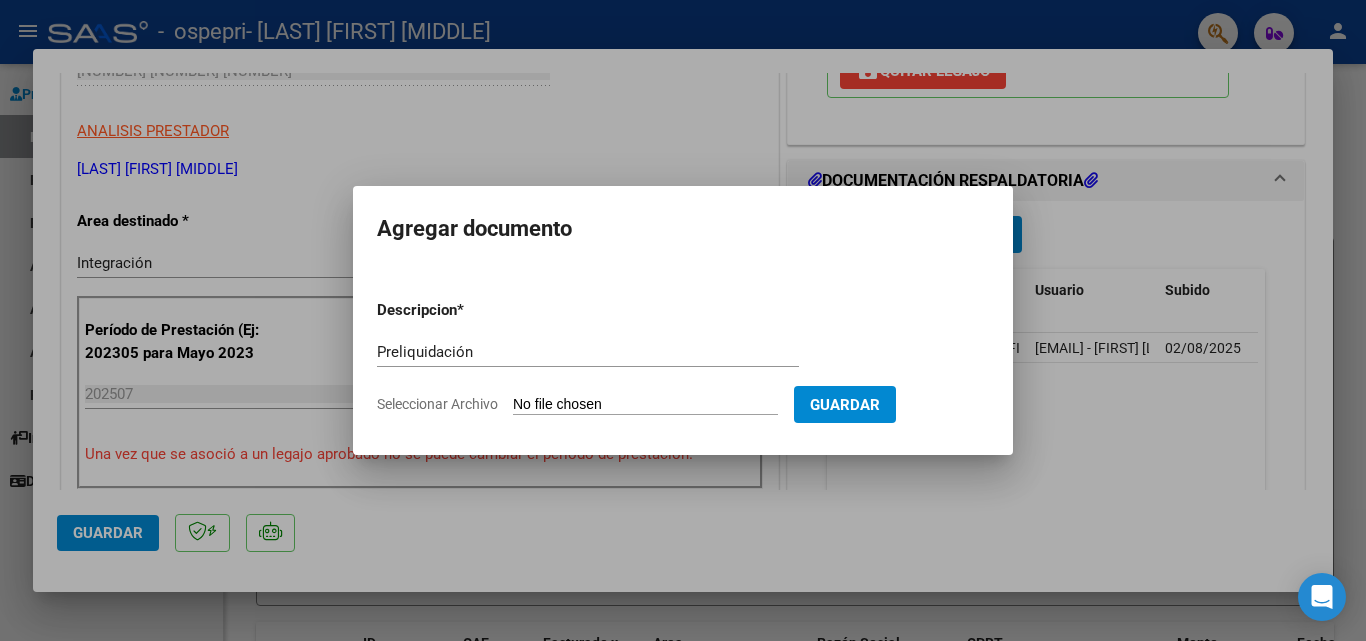 type on "C:\fakepath\apfmimpresionpreliq_[LAST]_.pdf" 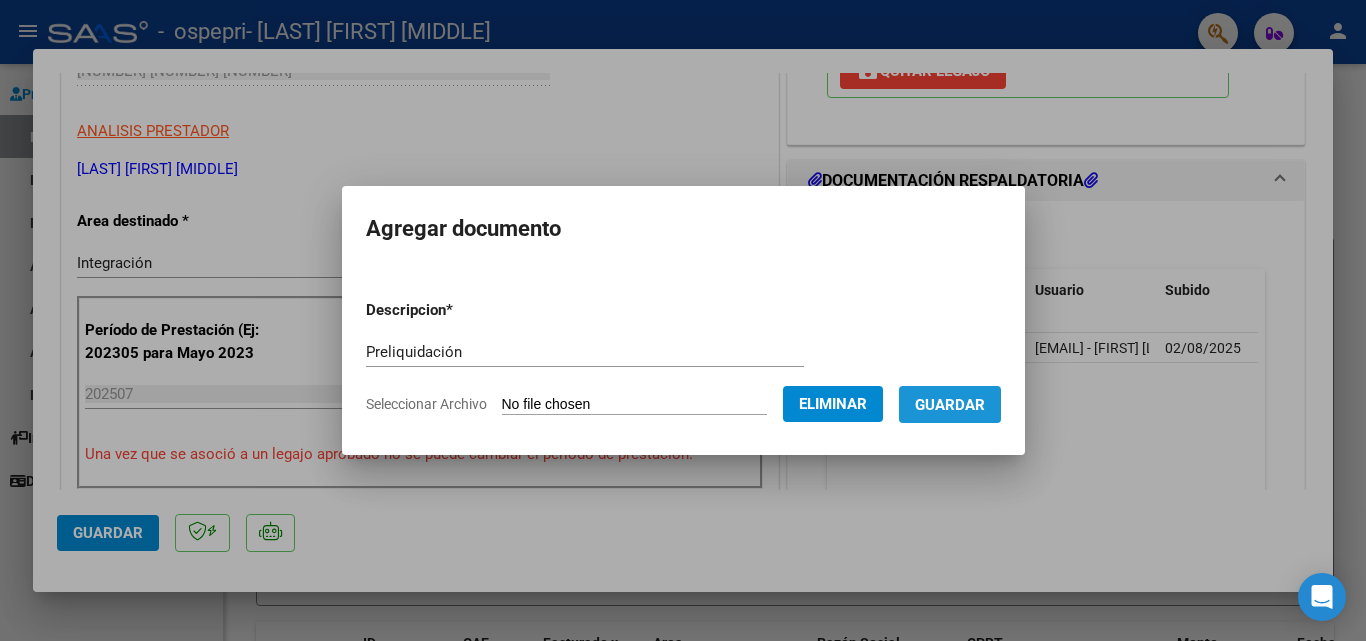 click on "Guardar" at bounding box center [950, 405] 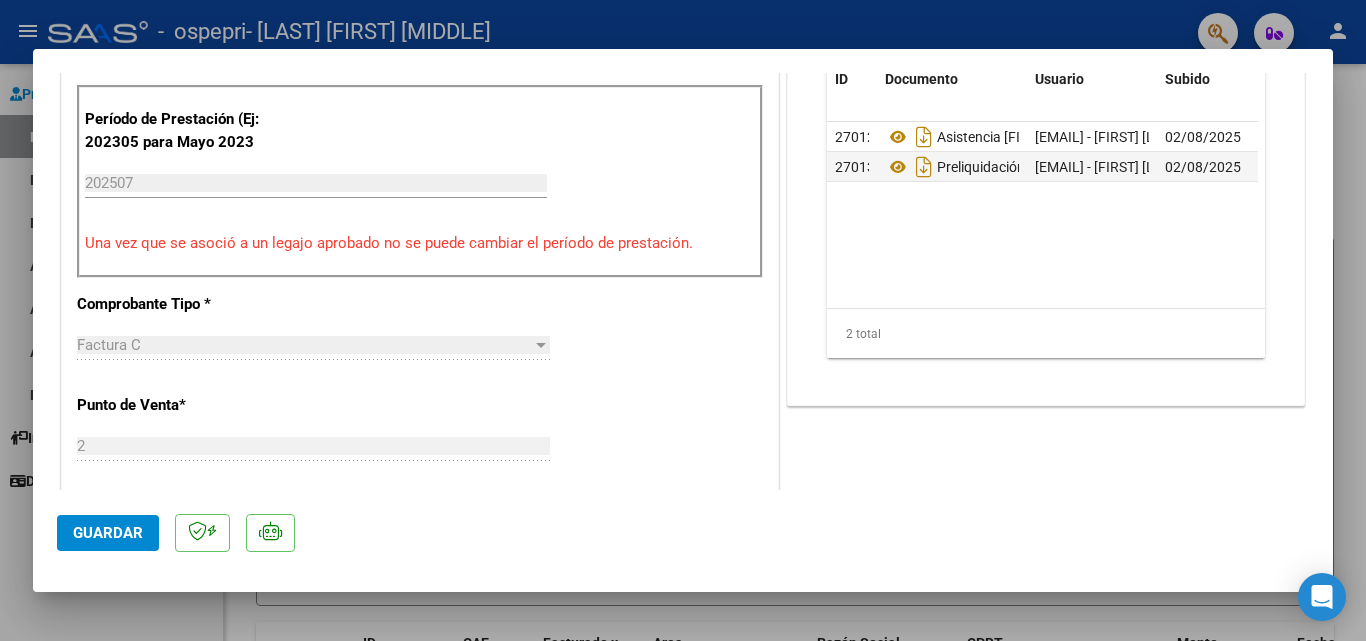 scroll, scrollTop: 773, scrollLeft: 0, axis: vertical 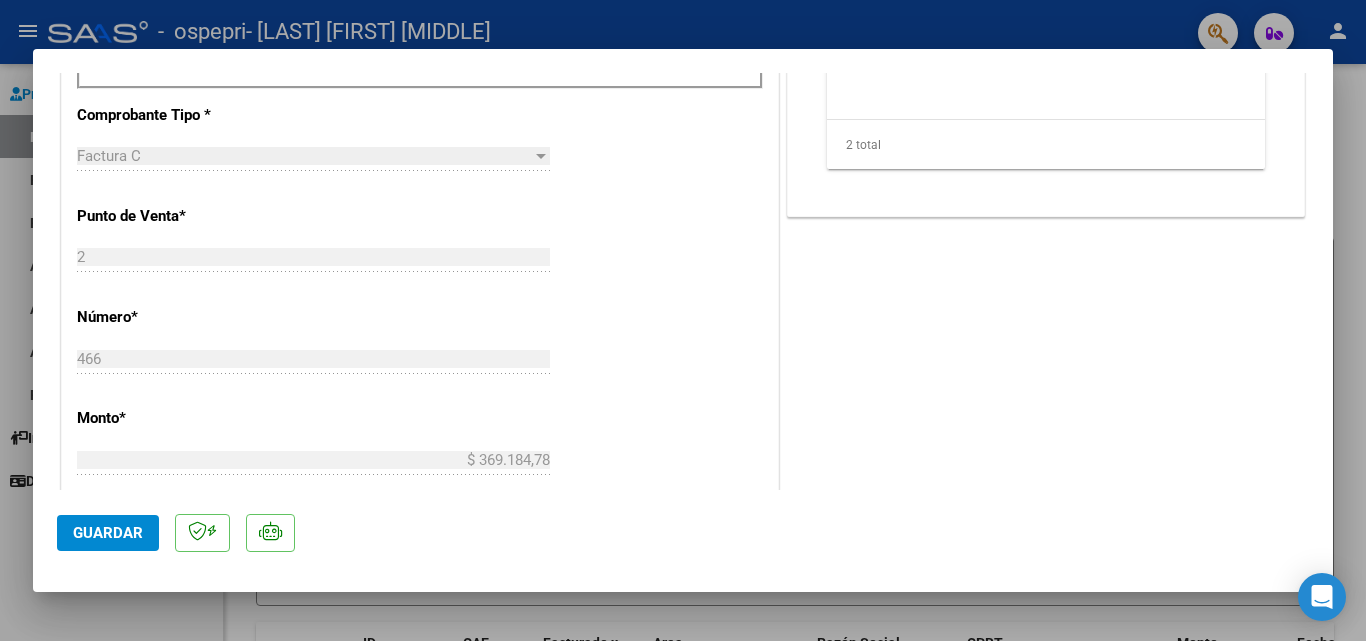 click on "Guardar" 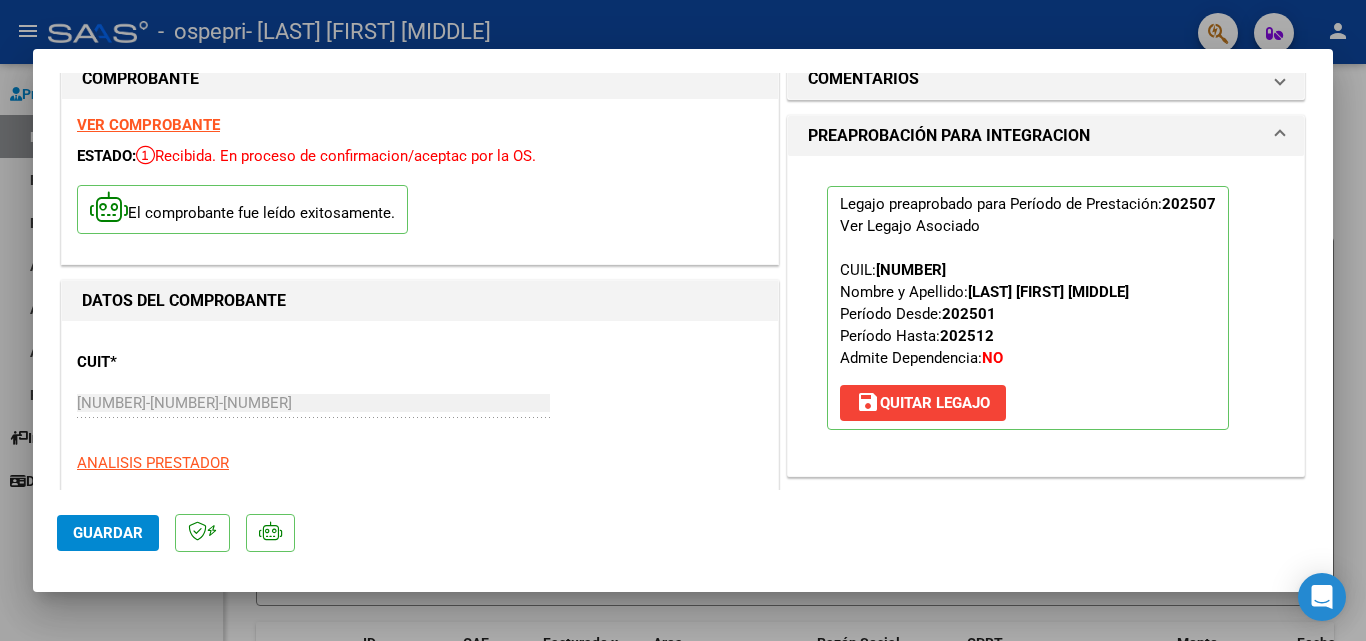 scroll, scrollTop: 0, scrollLeft: 0, axis: both 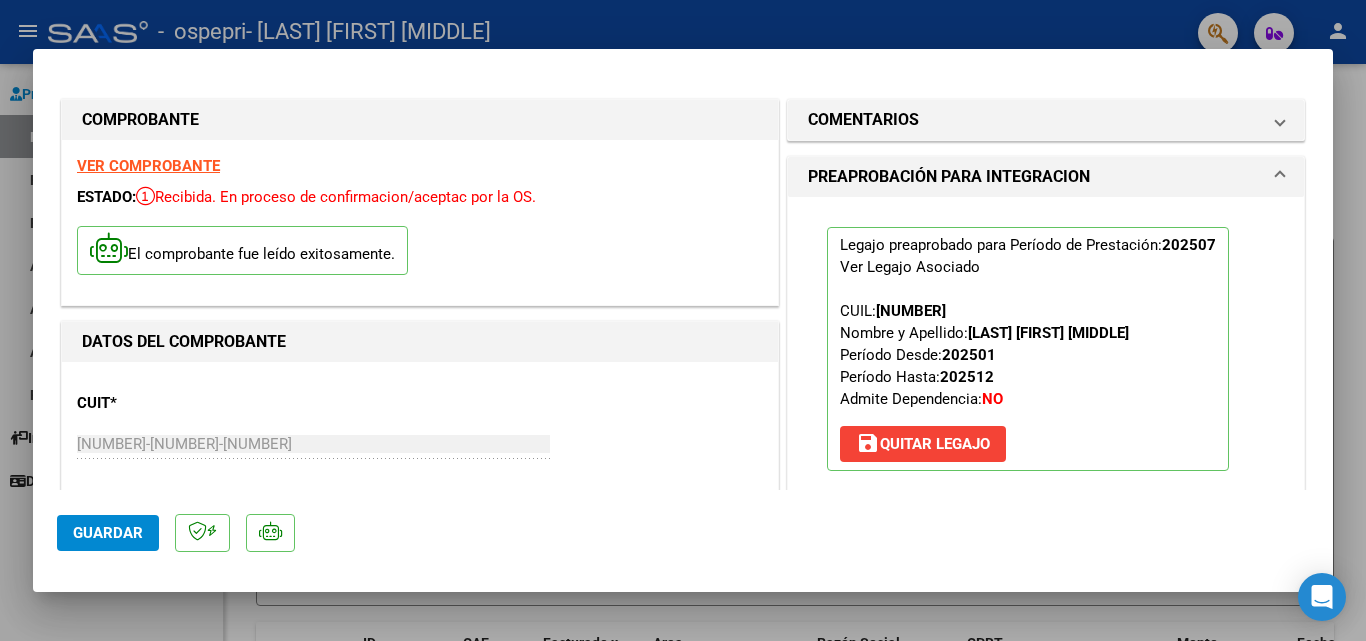 click at bounding box center (683, 320) 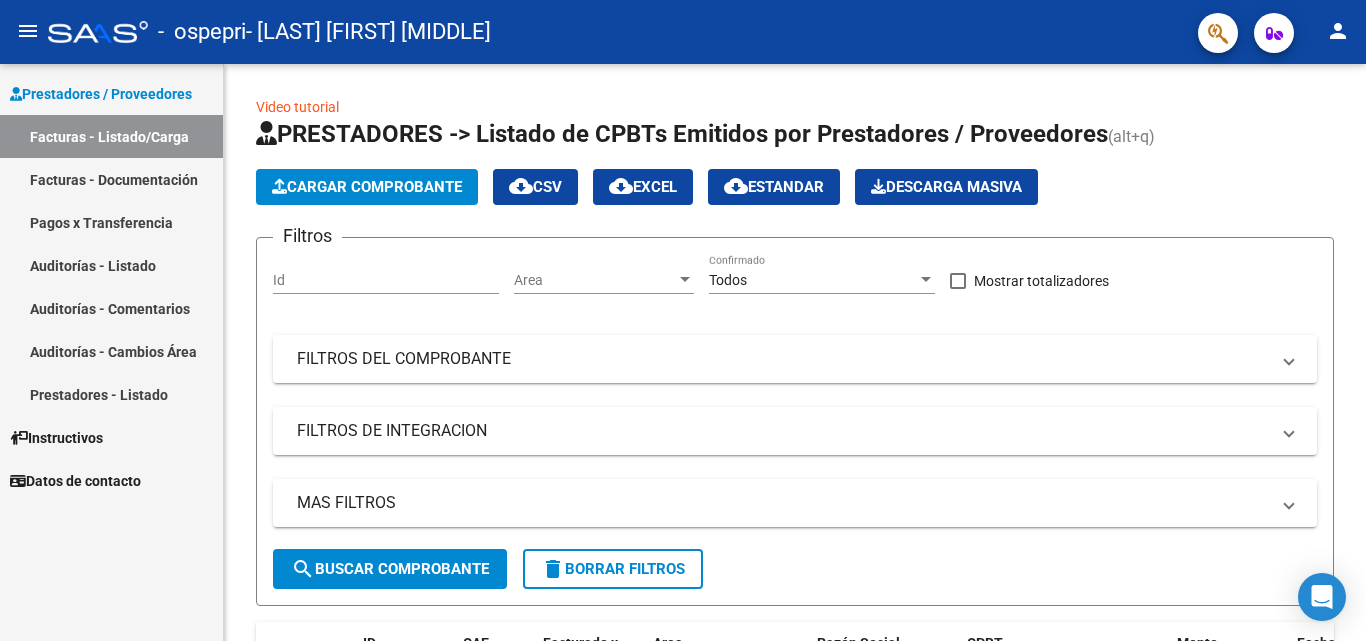click on "Facturas - Documentación" at bounding box center [111, 179] 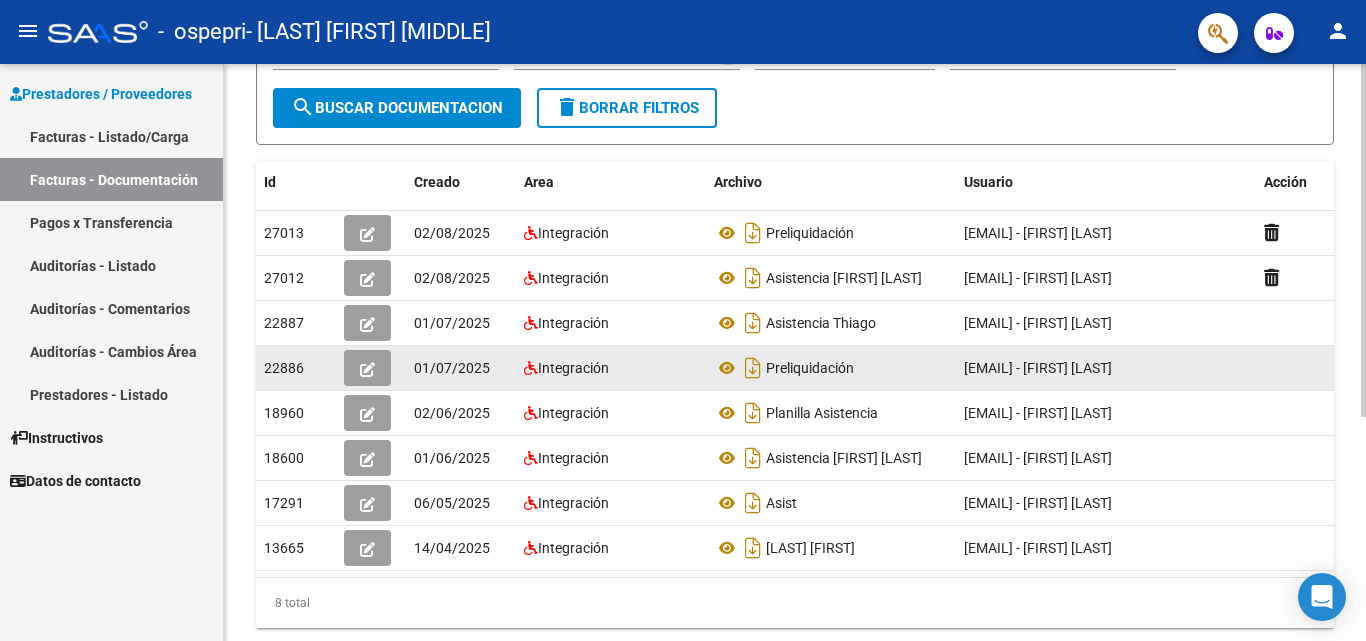 scroll, scrollTop: 300, scrollLeft: 0, axis: vertical 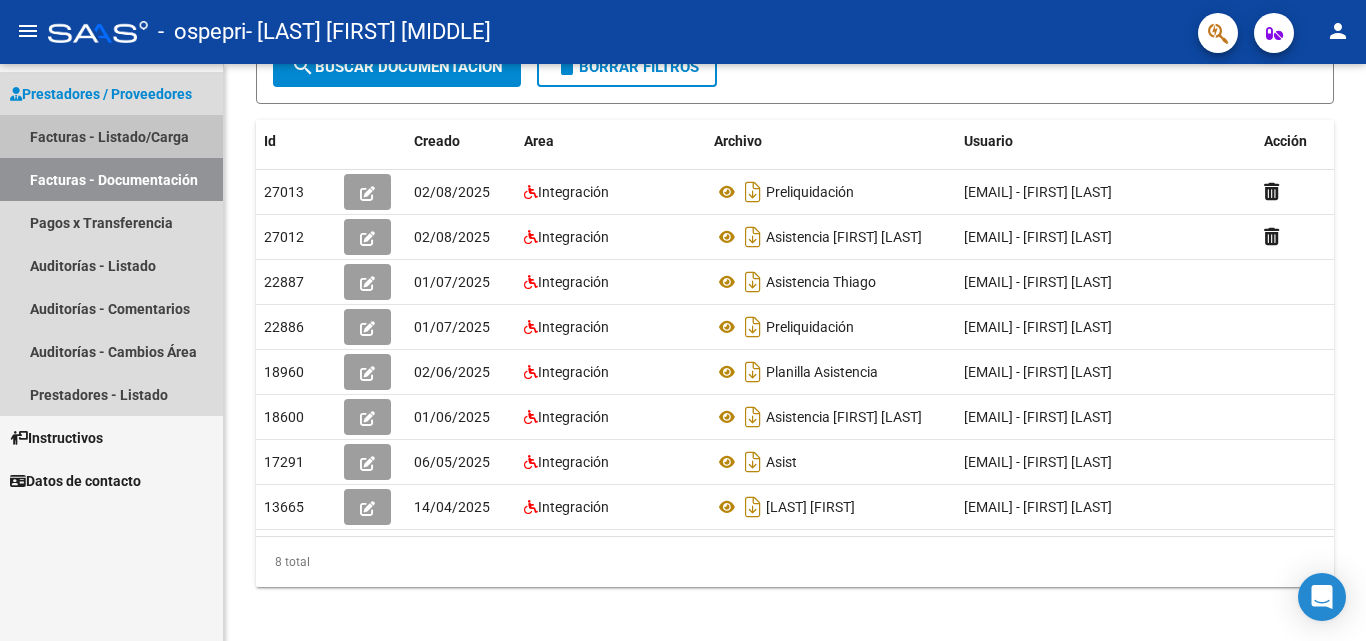 click on "Facturas - Listado/Carga" at bounding box center [111, 136] 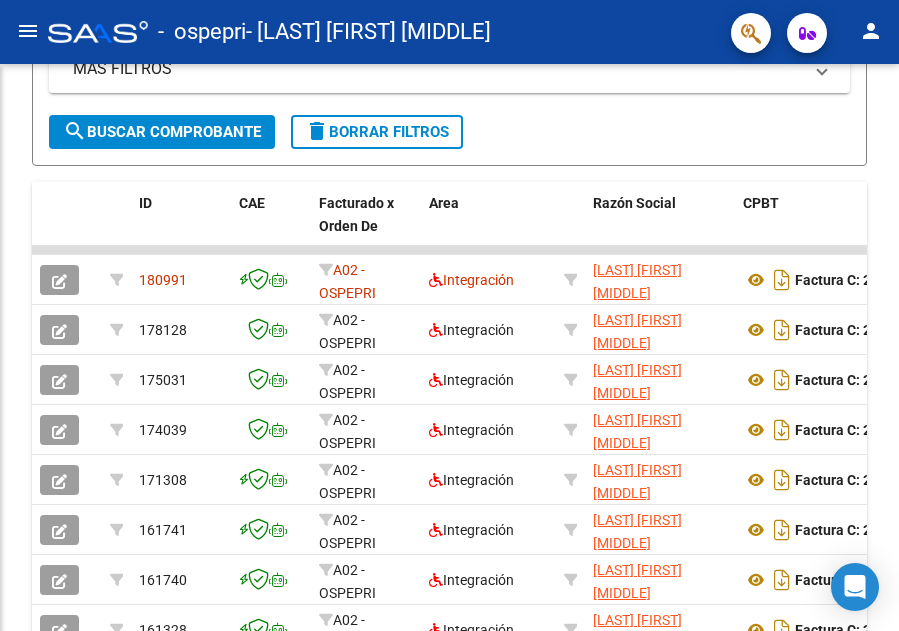 scroll, scrollTop: 437, scrollLeft: 0, axis: vertical 